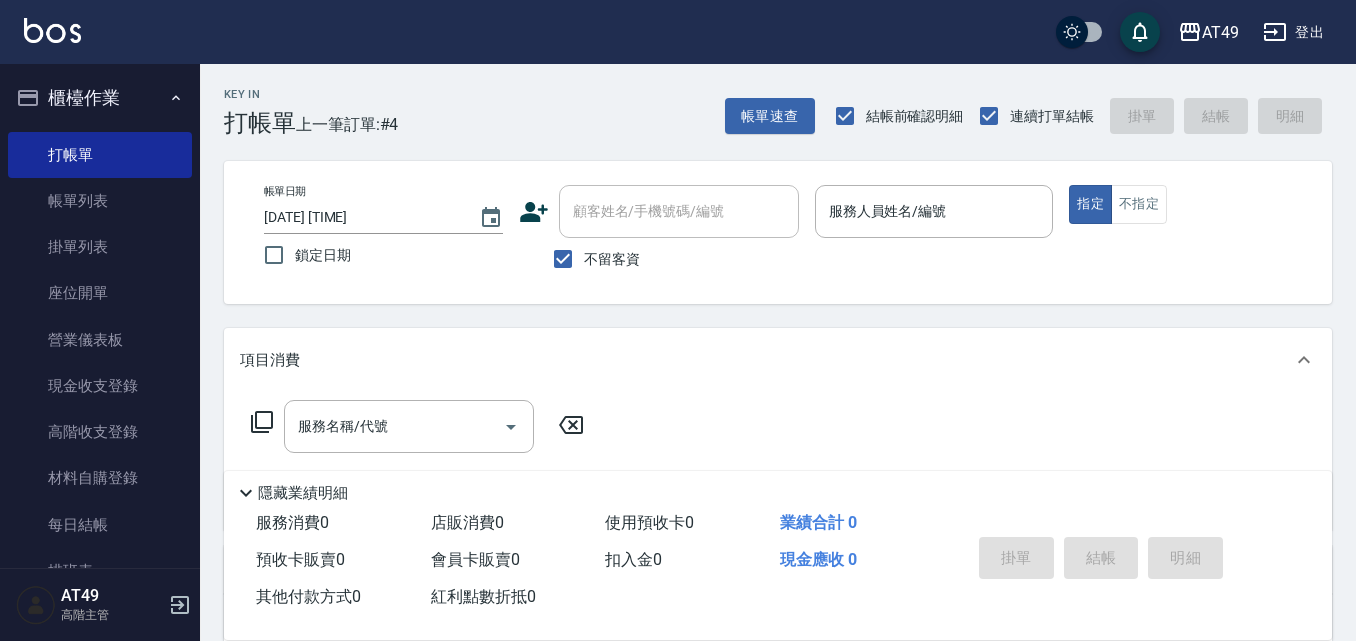 scroll, scrollTop: 0, scrollLeft: 0, axis: both 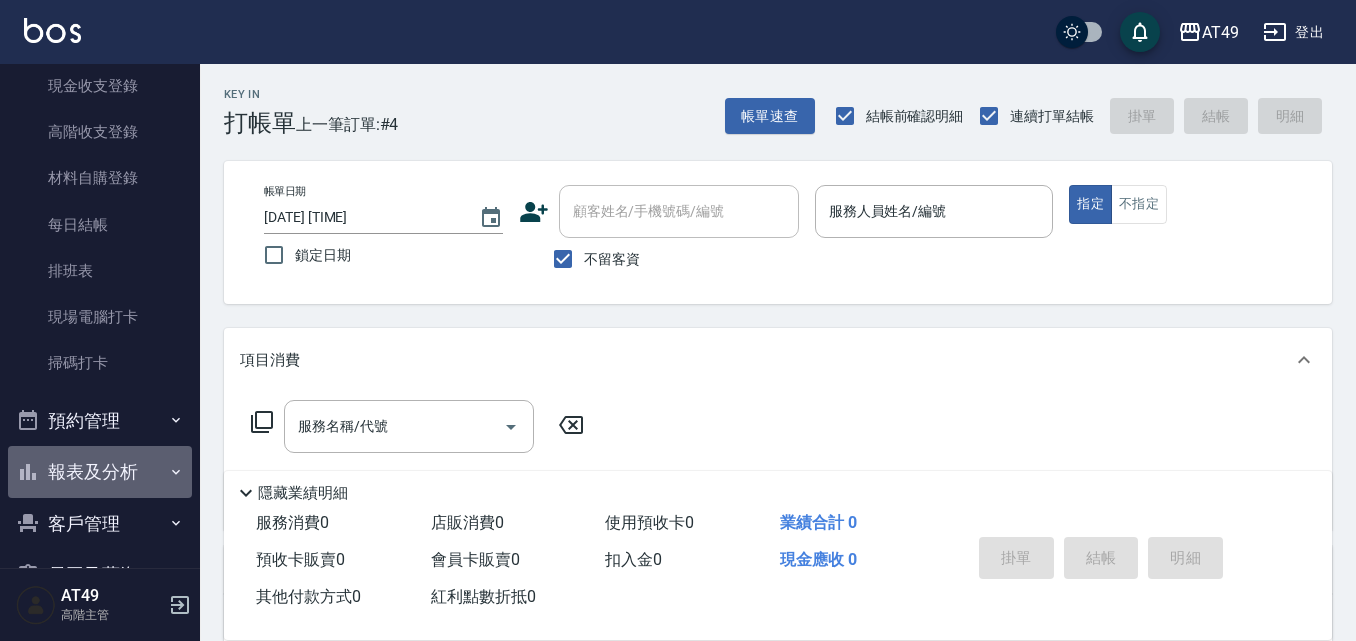 click on "報表及分析" at bounding box center (100, 472) 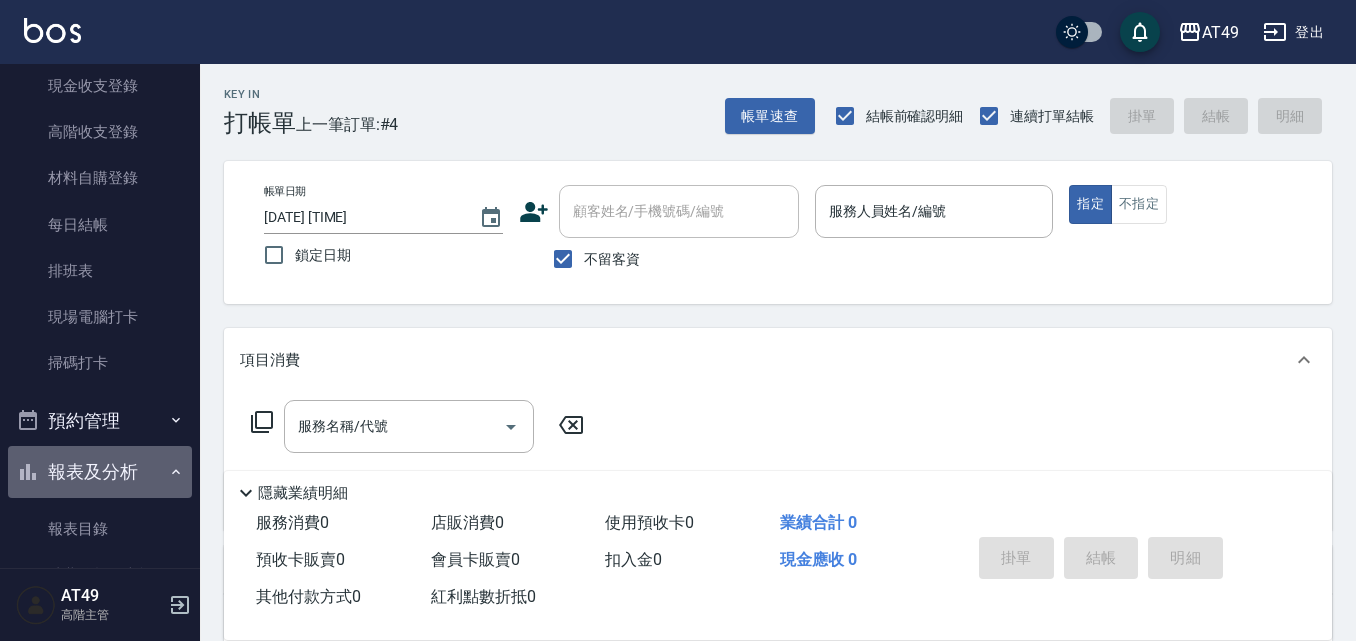 click on "報表及分析" at bounding box center [100, 472] 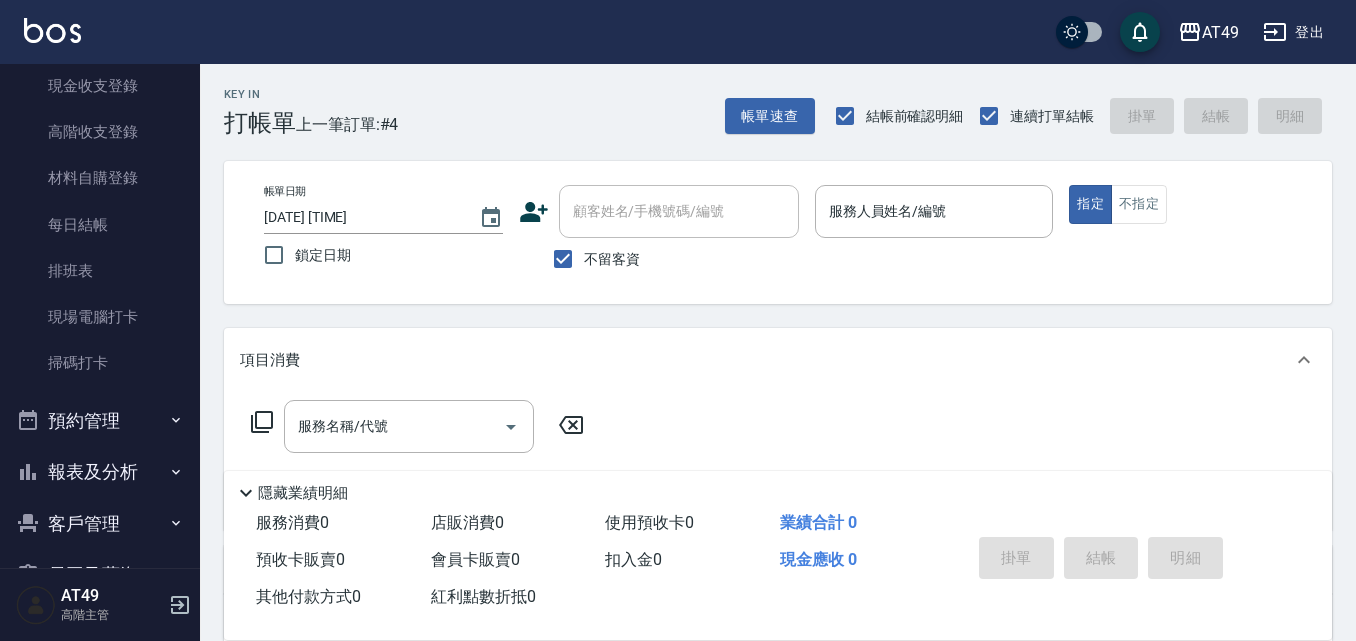 click 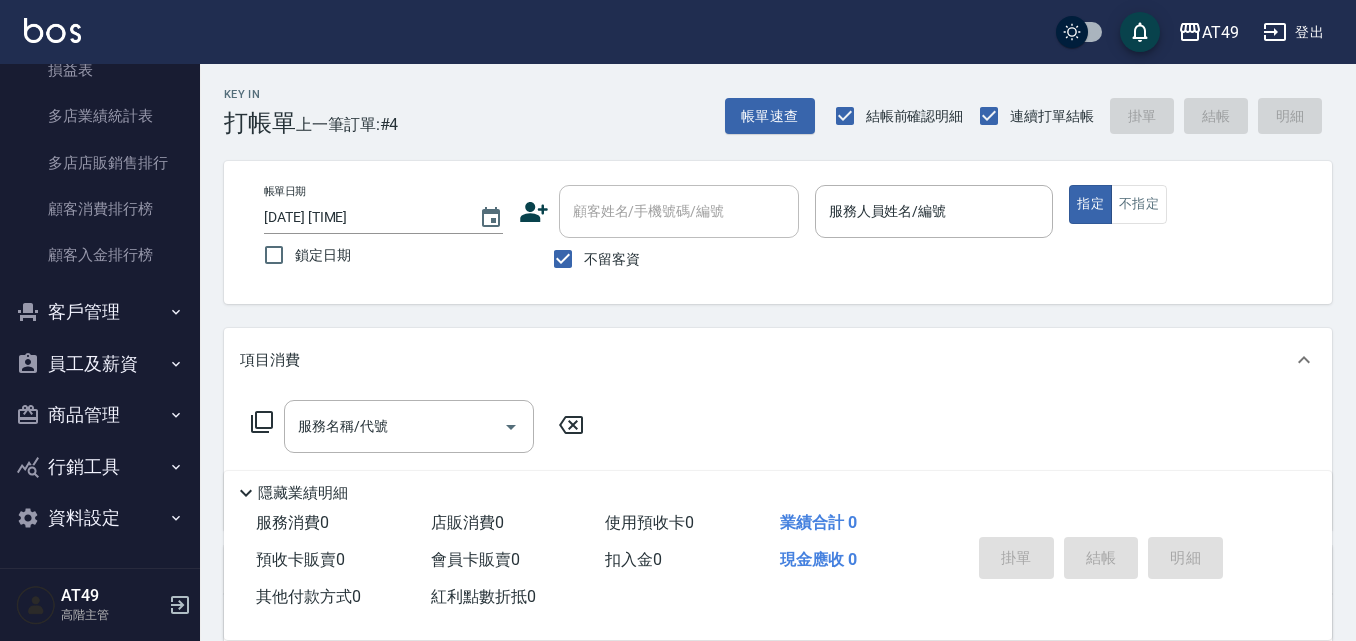 scroll, scrollTop: 2116, scrollLeft: 0, axis: vertical 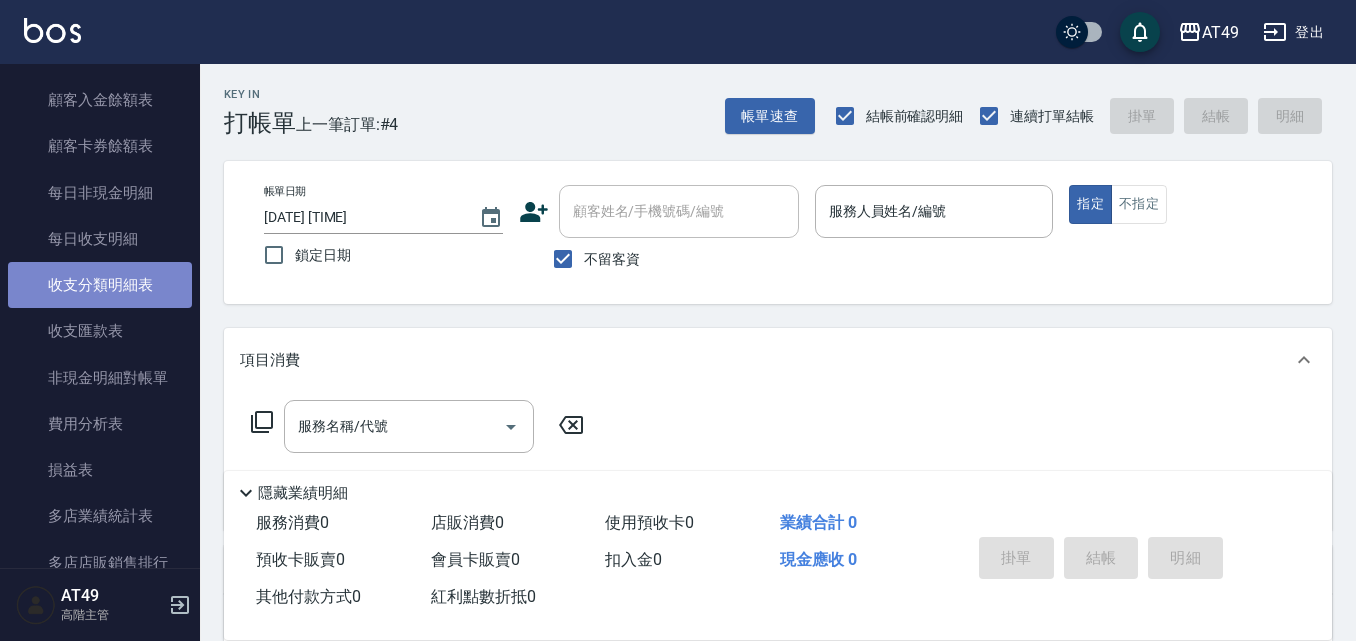 click on "收支分類明細表" at bounding box center [100, 285] 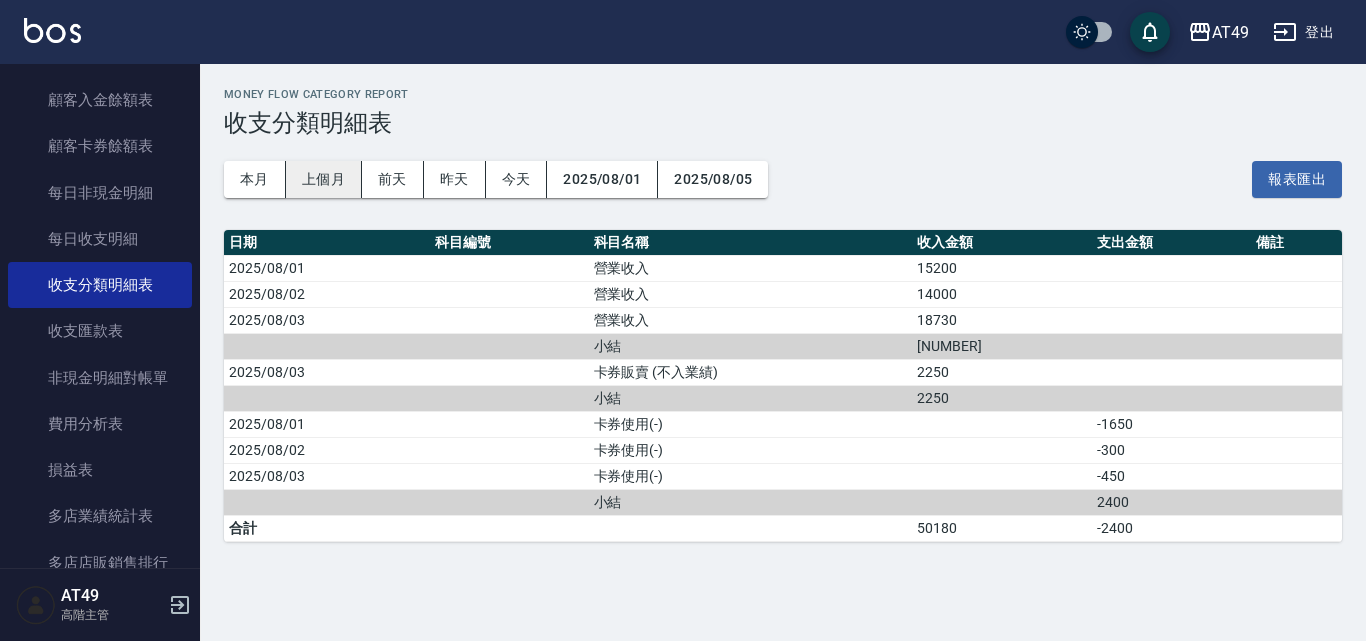 click on "上個月" at bounding box center (324, 179) 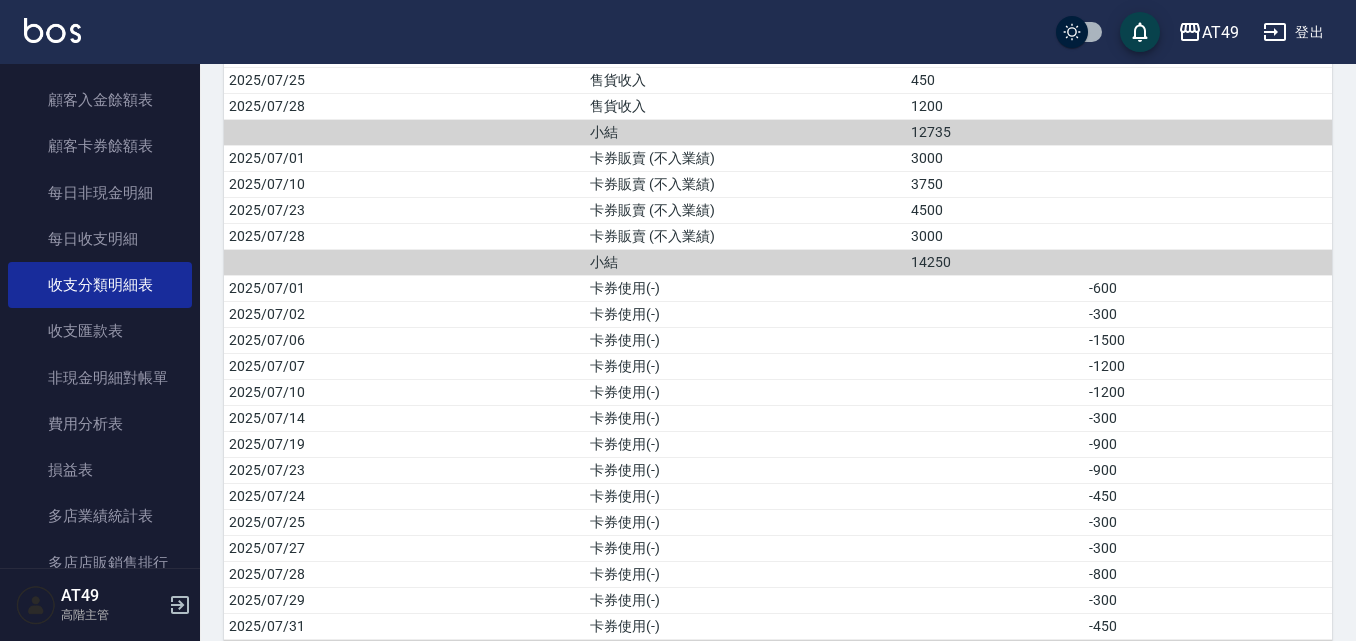 scroll, scrollTop: 929, scrollLeft: 0, axis: vertical 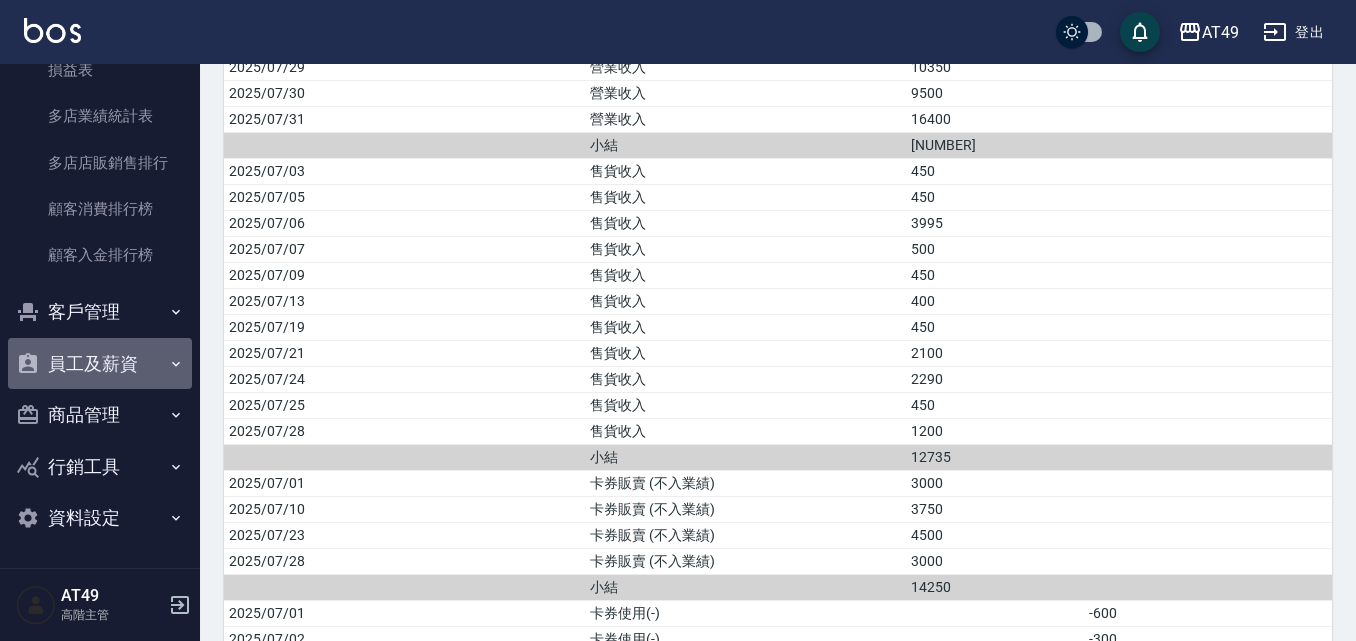 click on "員工及薪資" at bounding box center [100, 364] 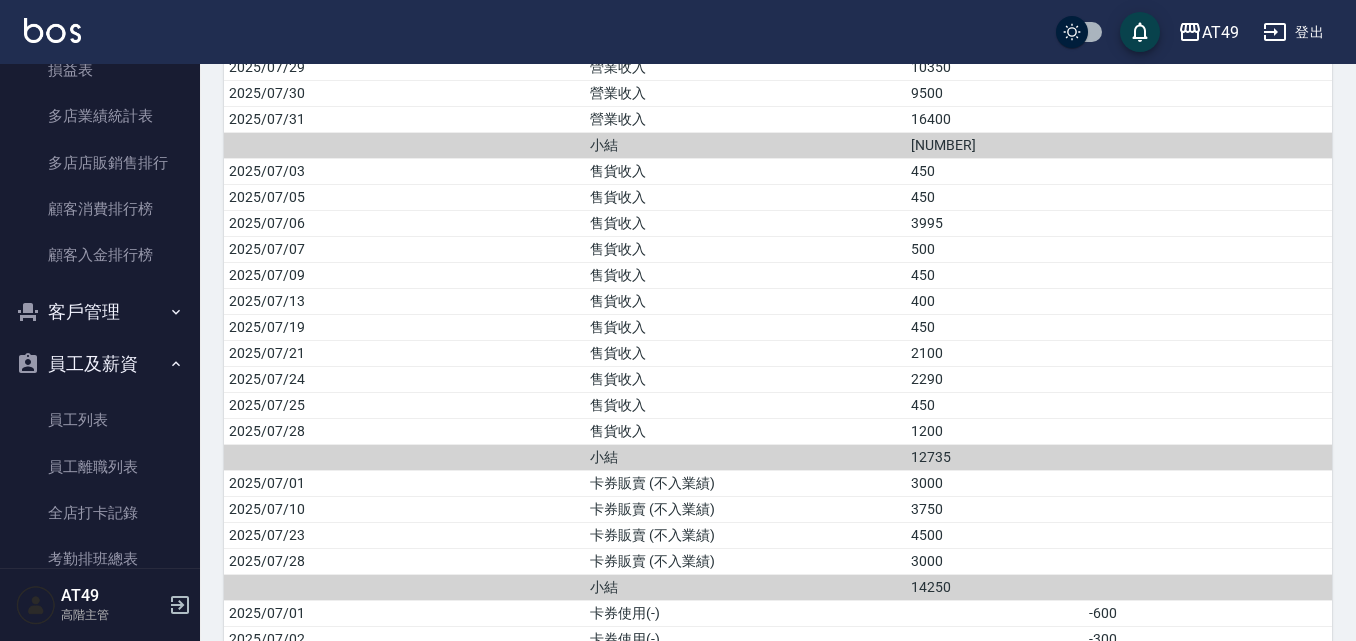 click on "員工及薪資" at bounding box center (100, 364) 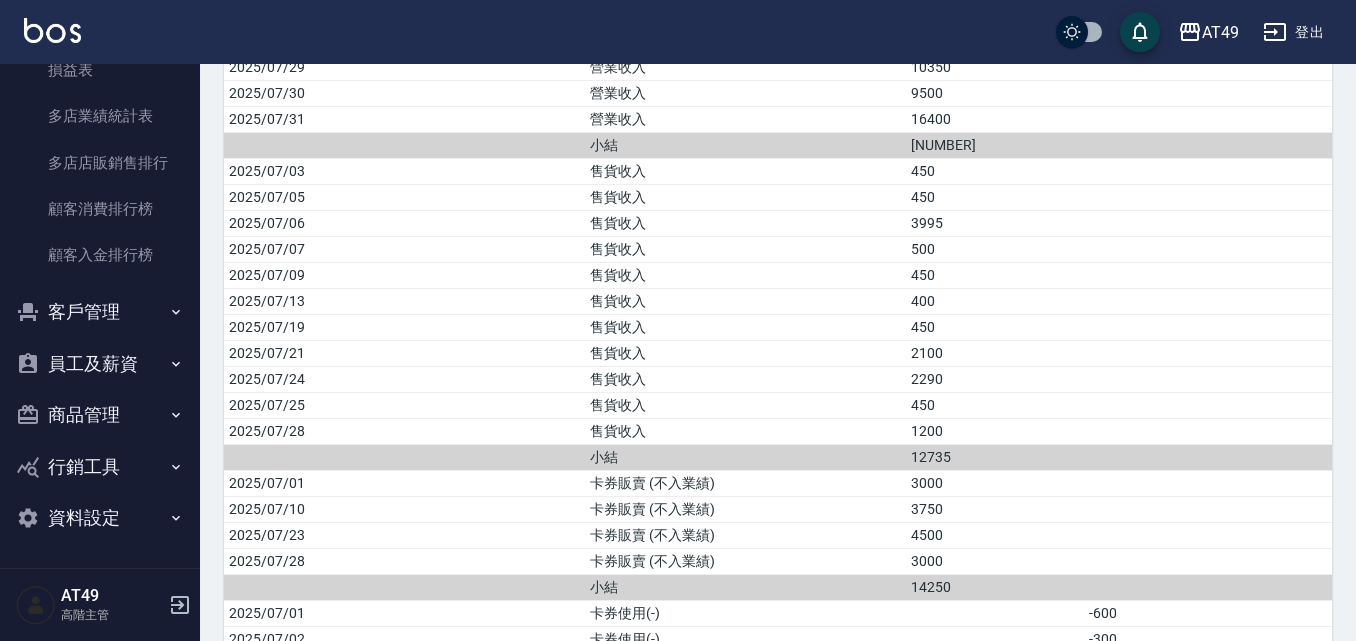 click 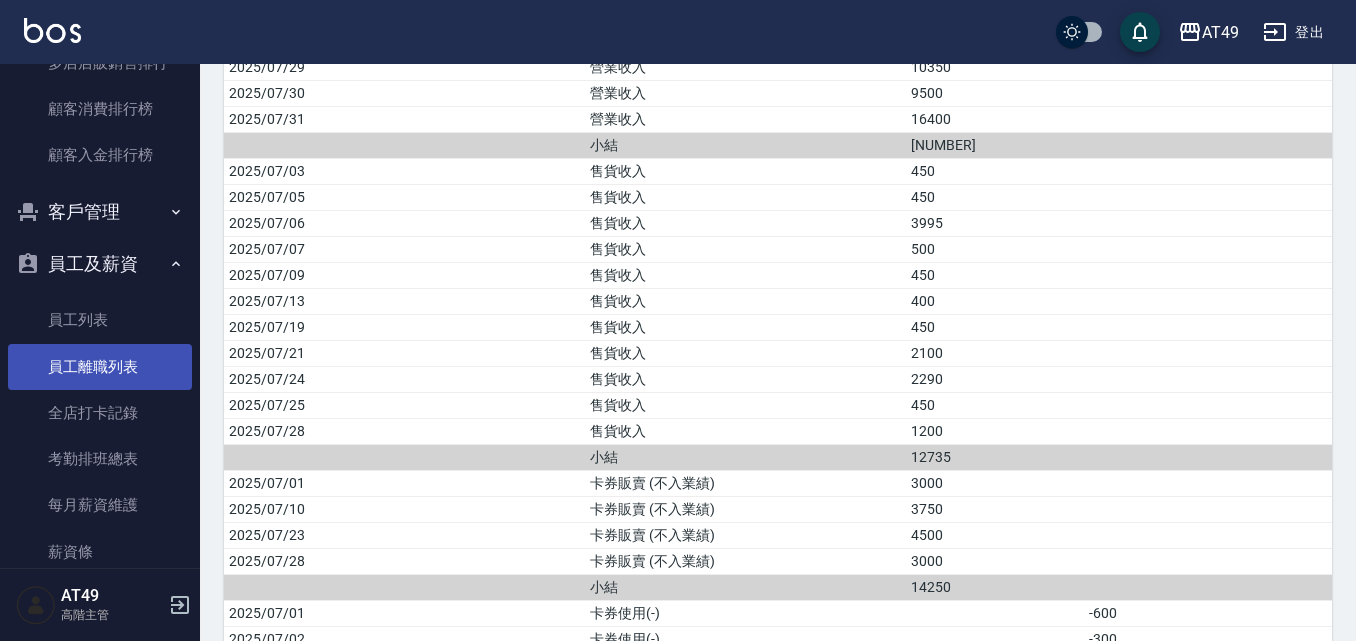 scroll, scrollTop: 2716, scrollLeft: 0, axis: vertical 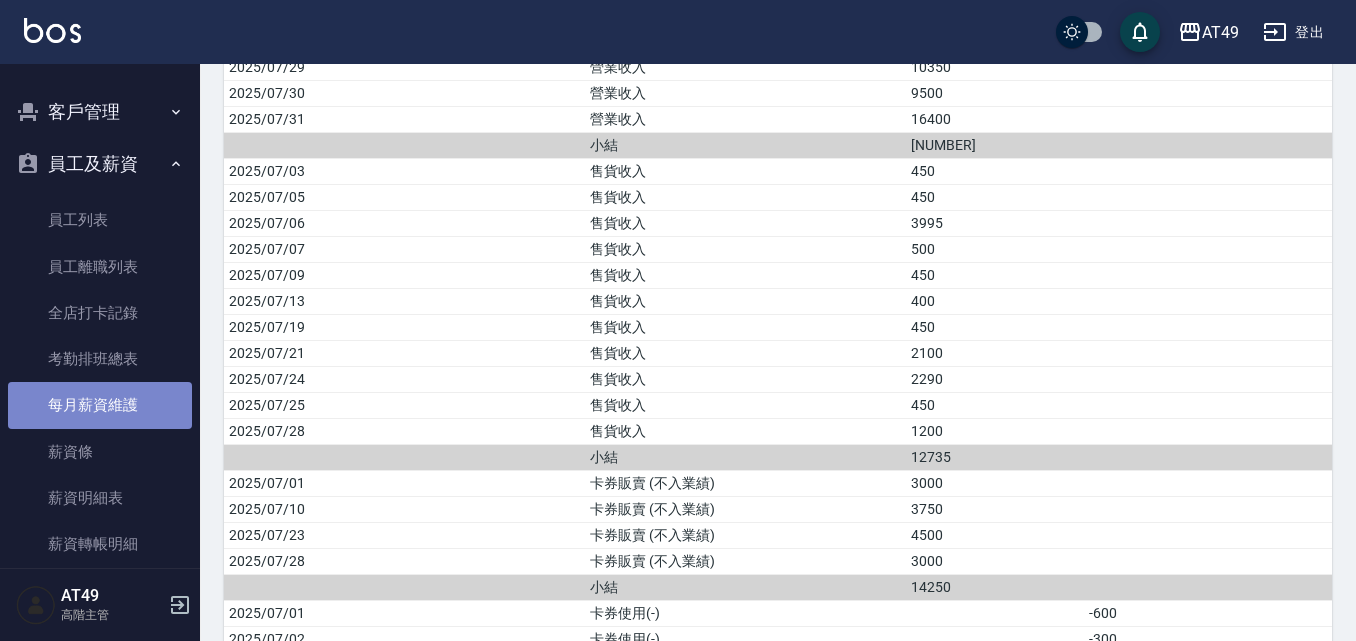 click on "每月薪資維護" at bounding box center [100, 405] 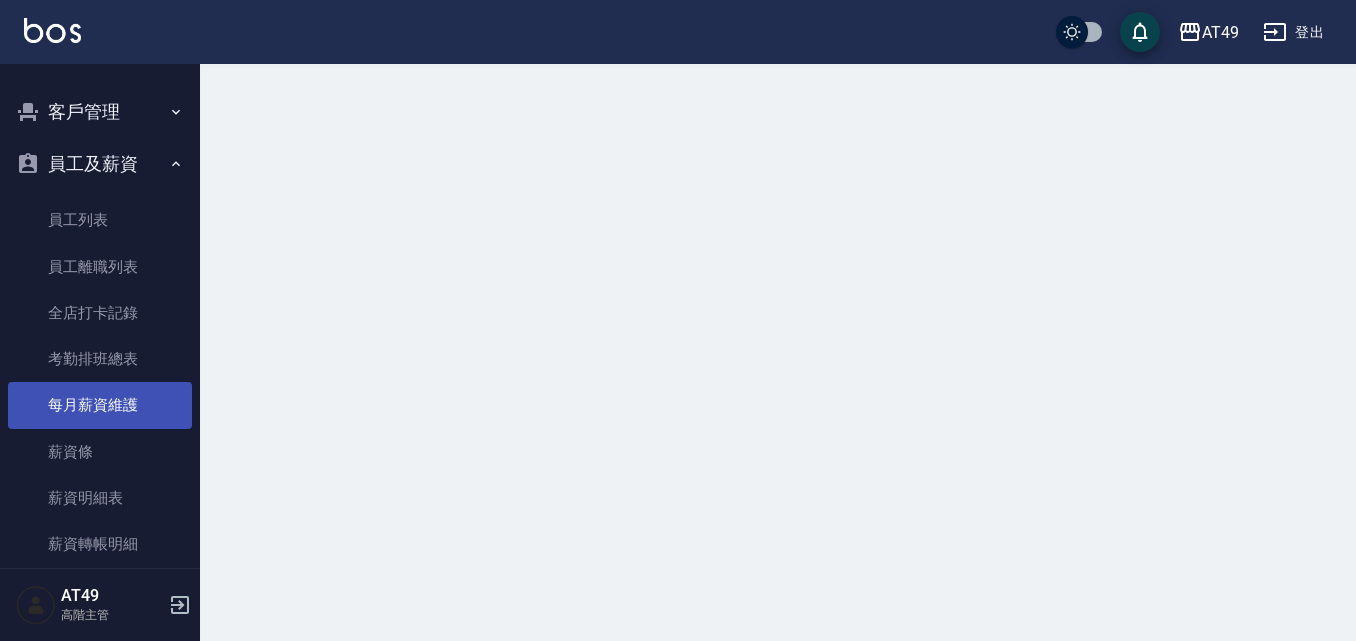 scroll, scrollTop: 0, scrollLeft: 0, axis: both 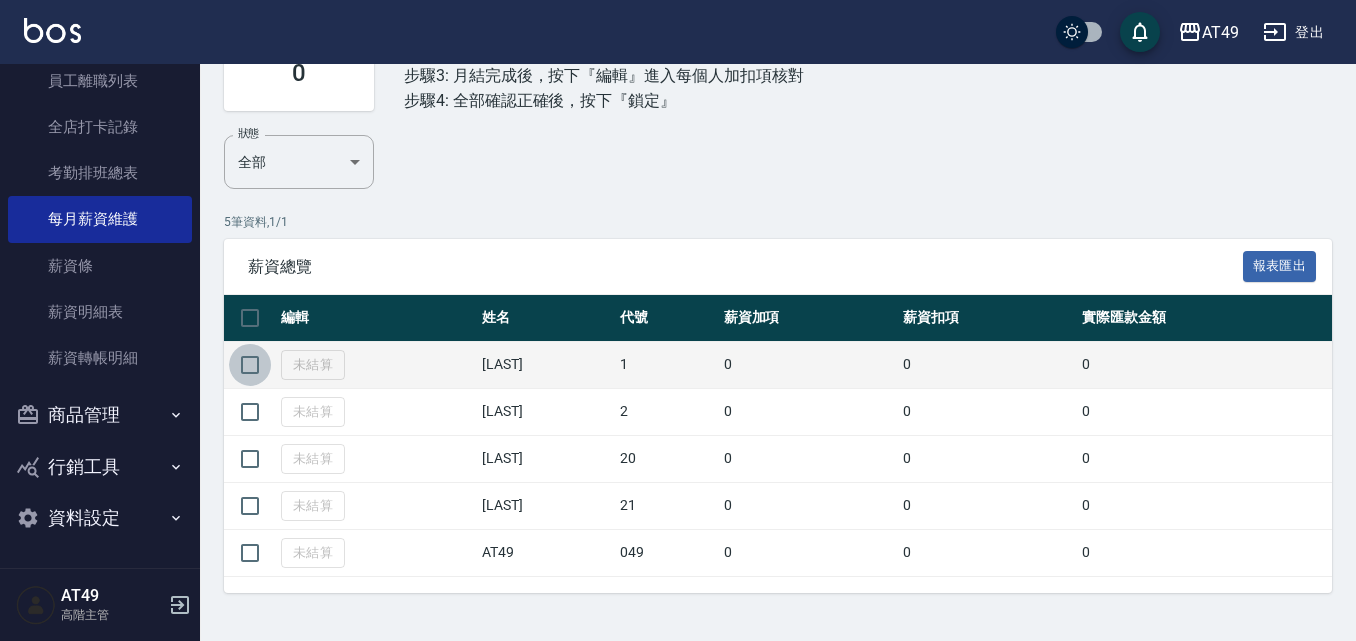 click at bounding box center [250, 365] 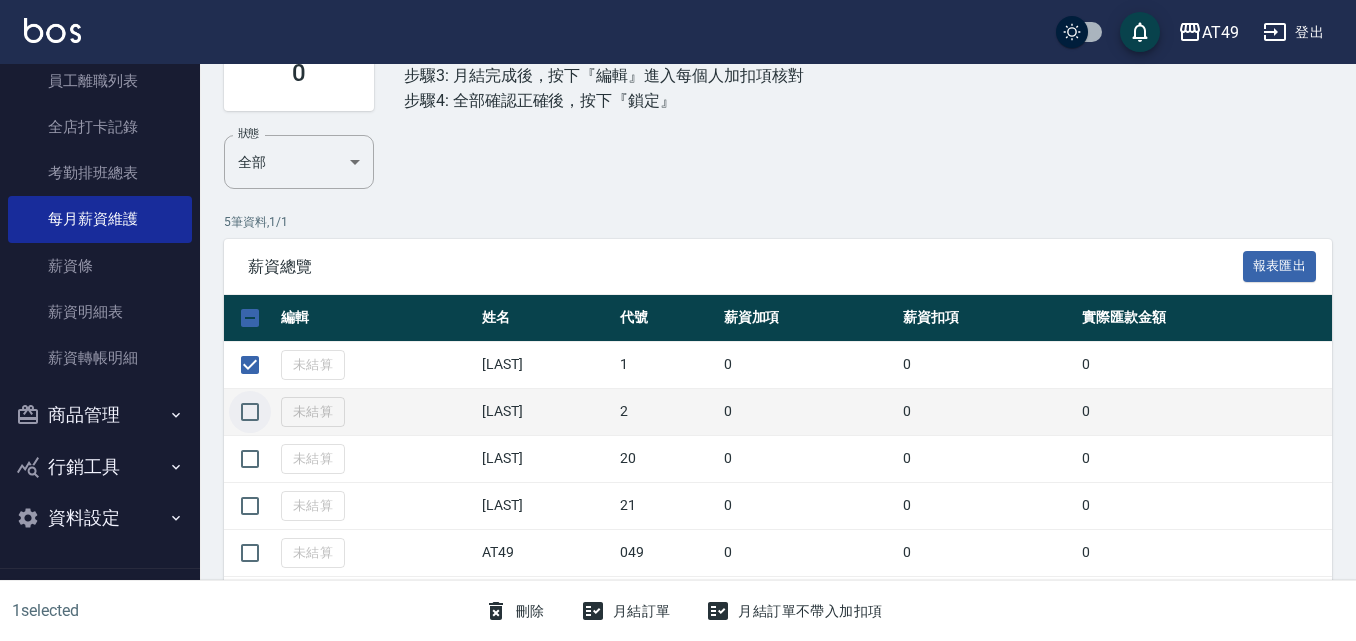 click at bounding box center (250, 412) 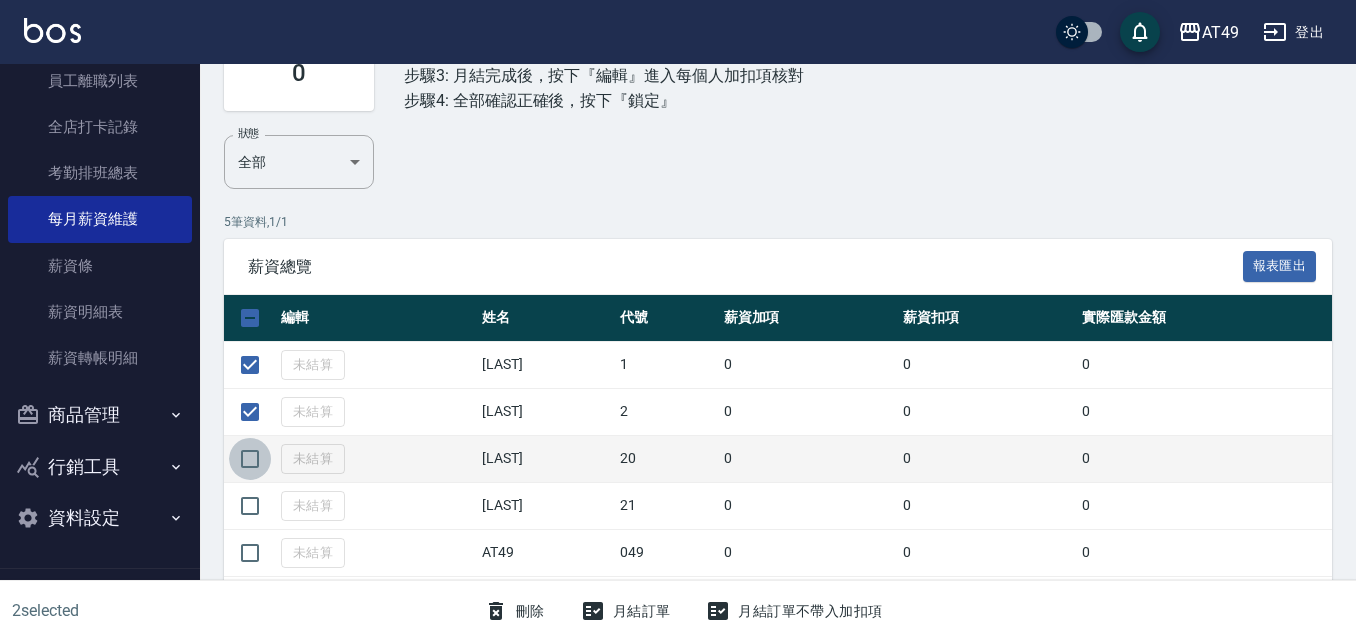 click at bounding box center [250, 459] 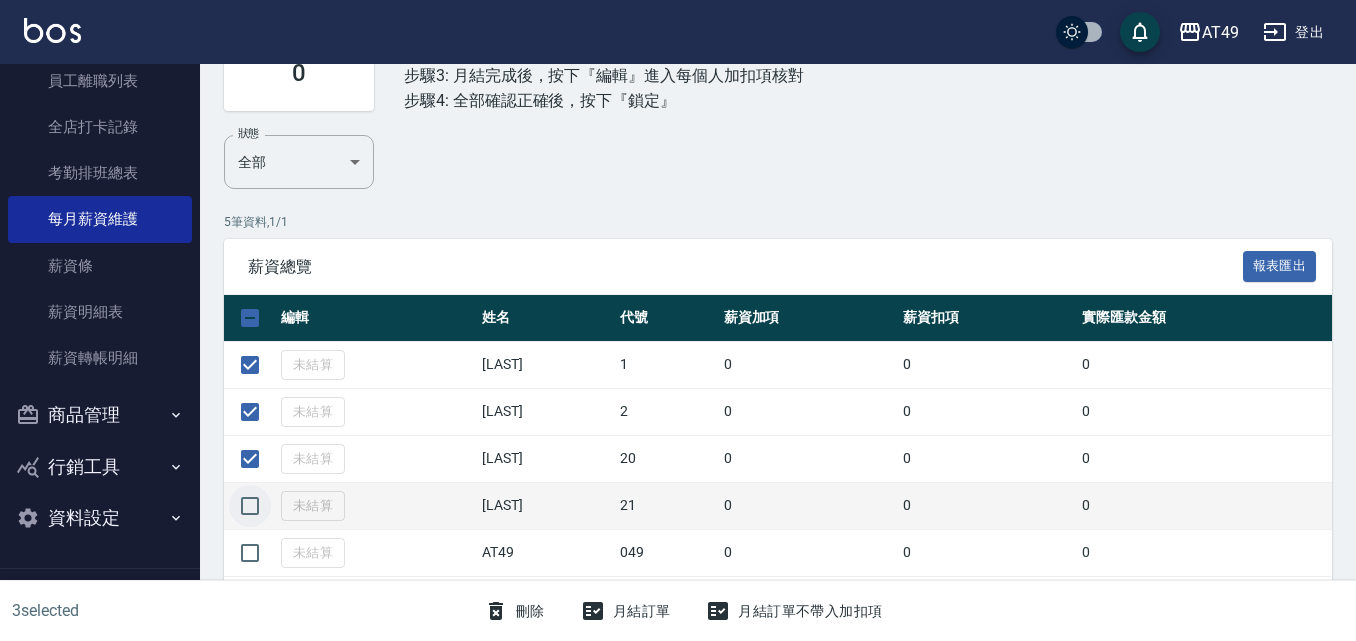 click at bounding box center [250, 506] 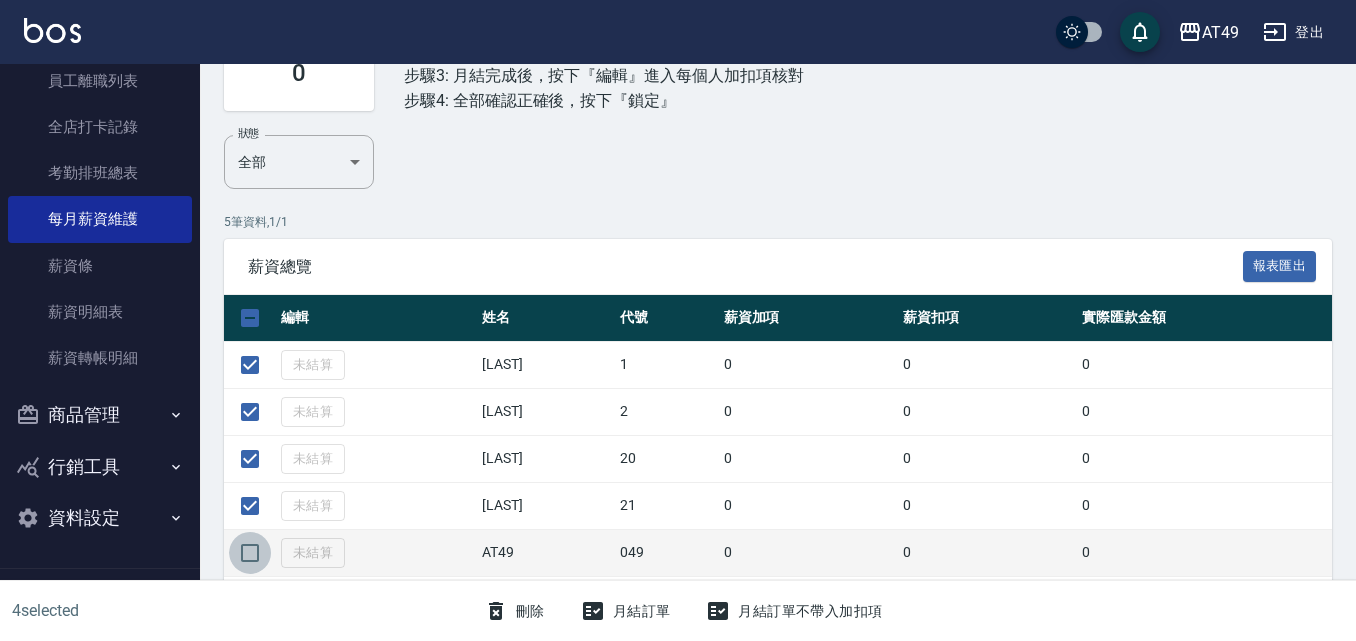 click at bounding box center [250, 553] 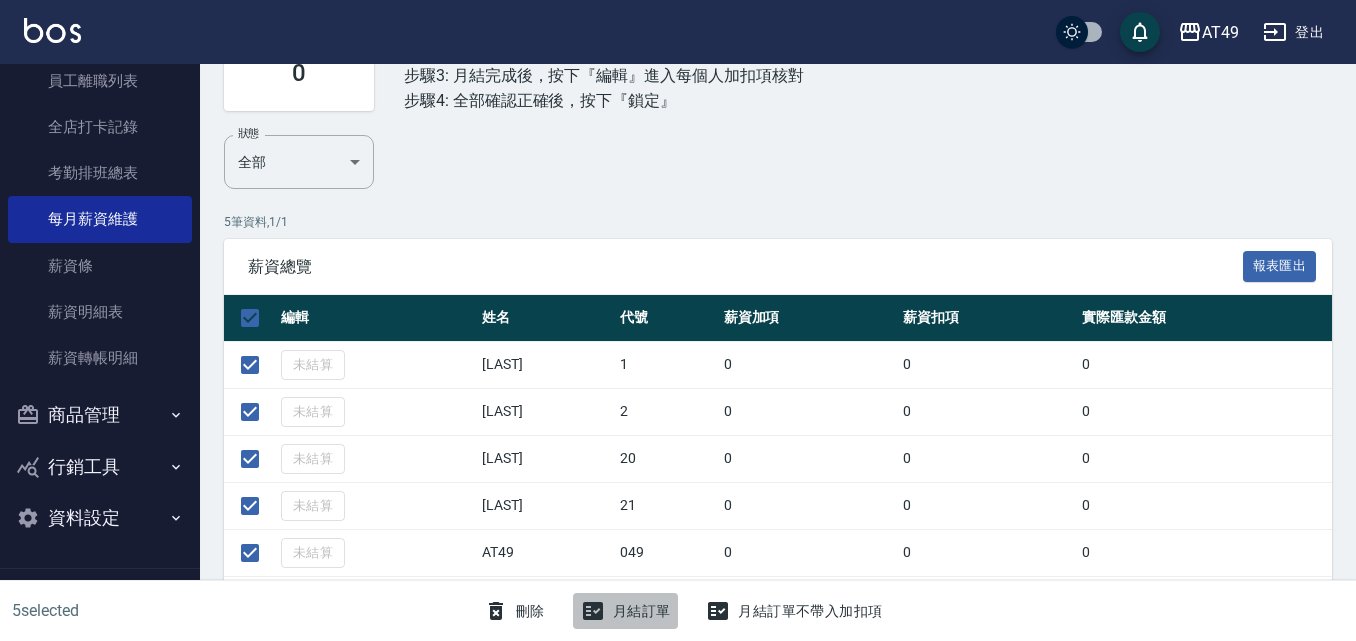 click 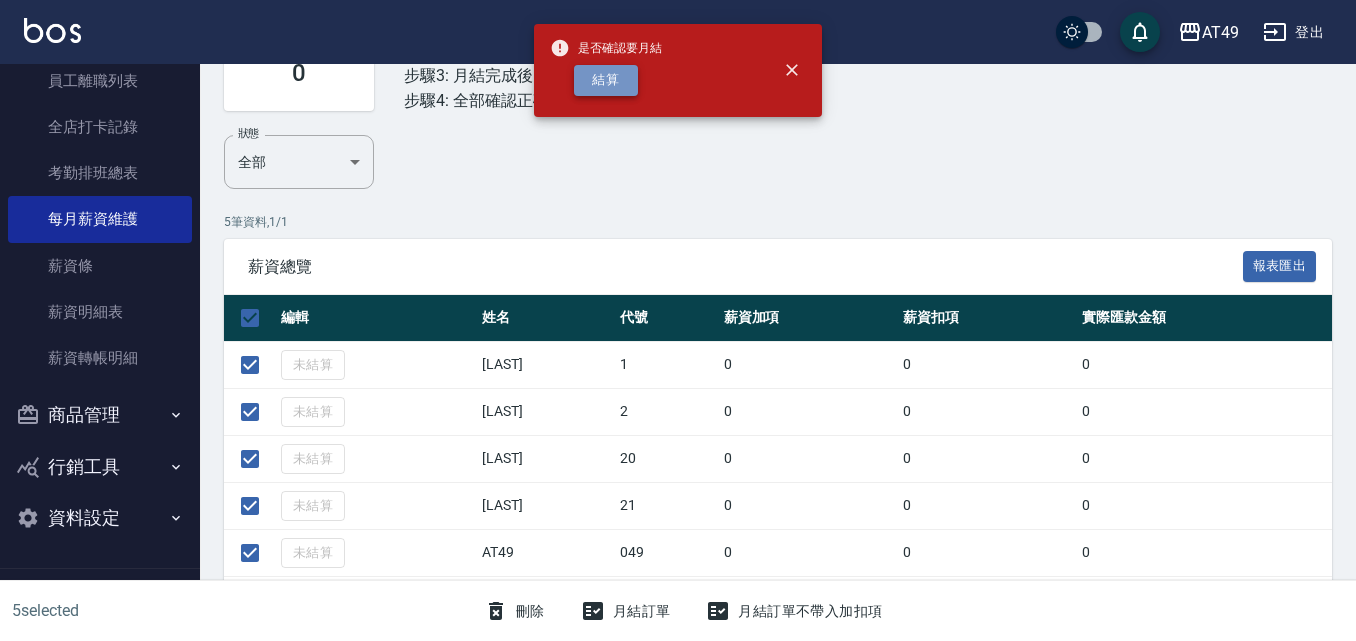 click on "結算" at bounding box center [606, 80] 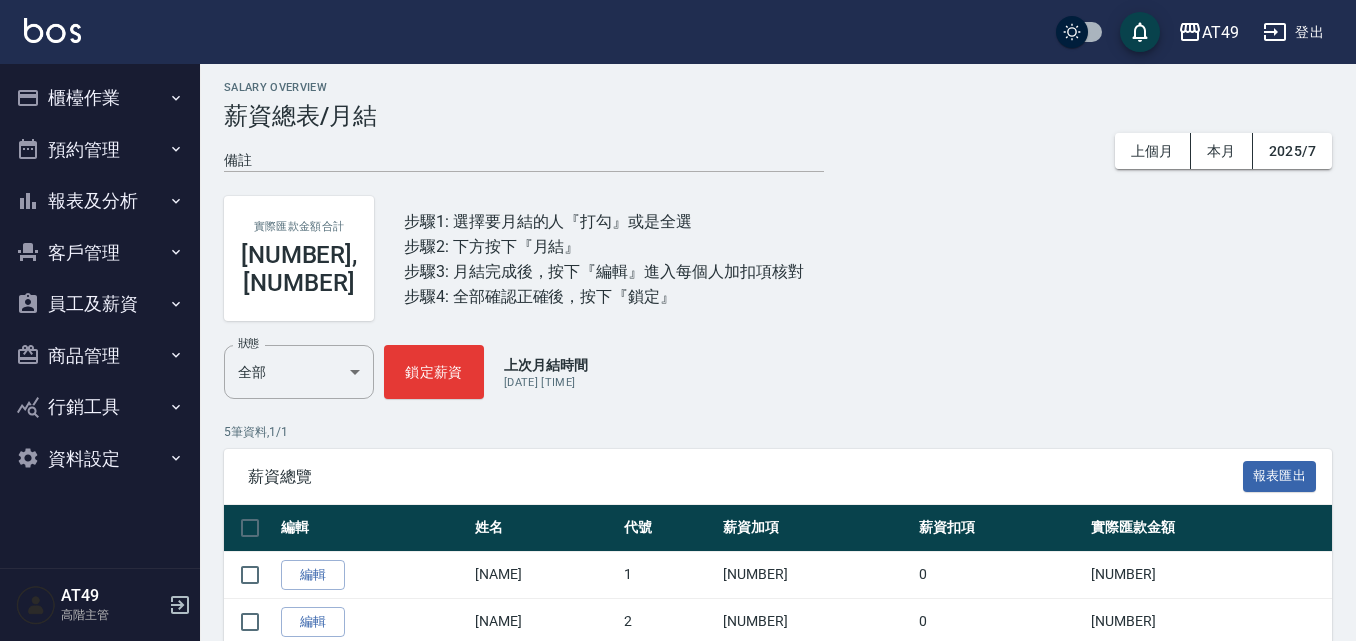 scroll, scrollTop: 0, scrollLeft: 0, axis: both 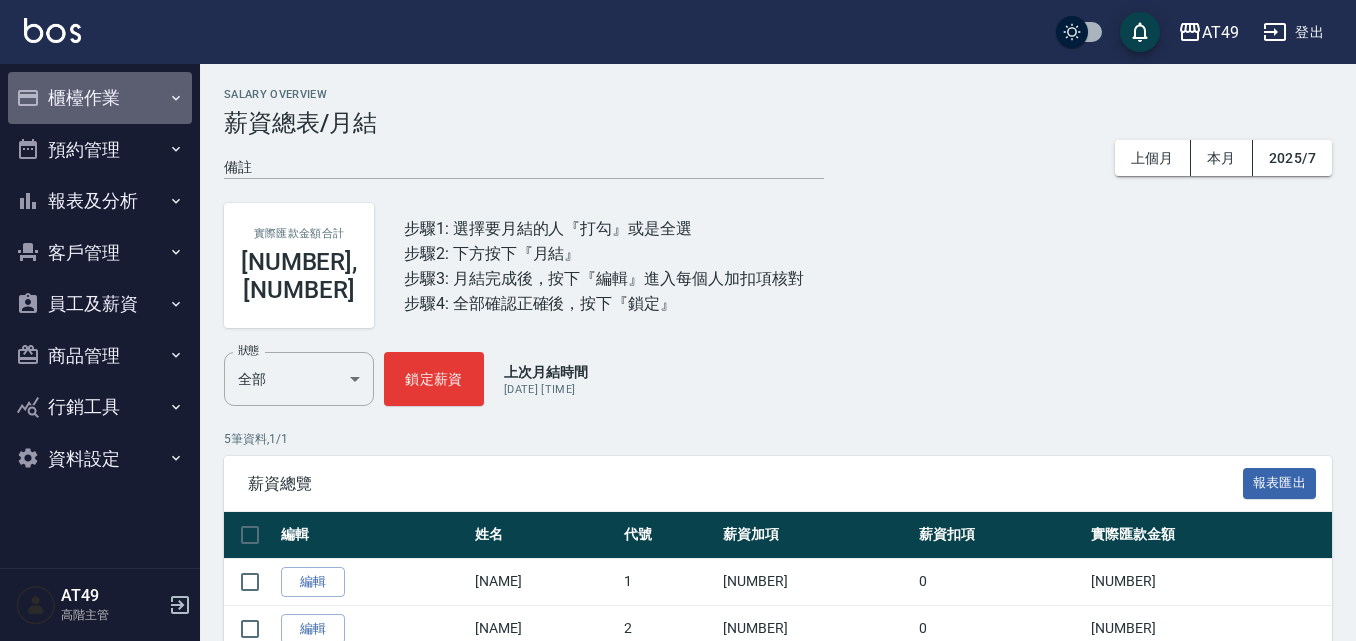 click on "櫃檯作業" at bounding box center [100, 98] 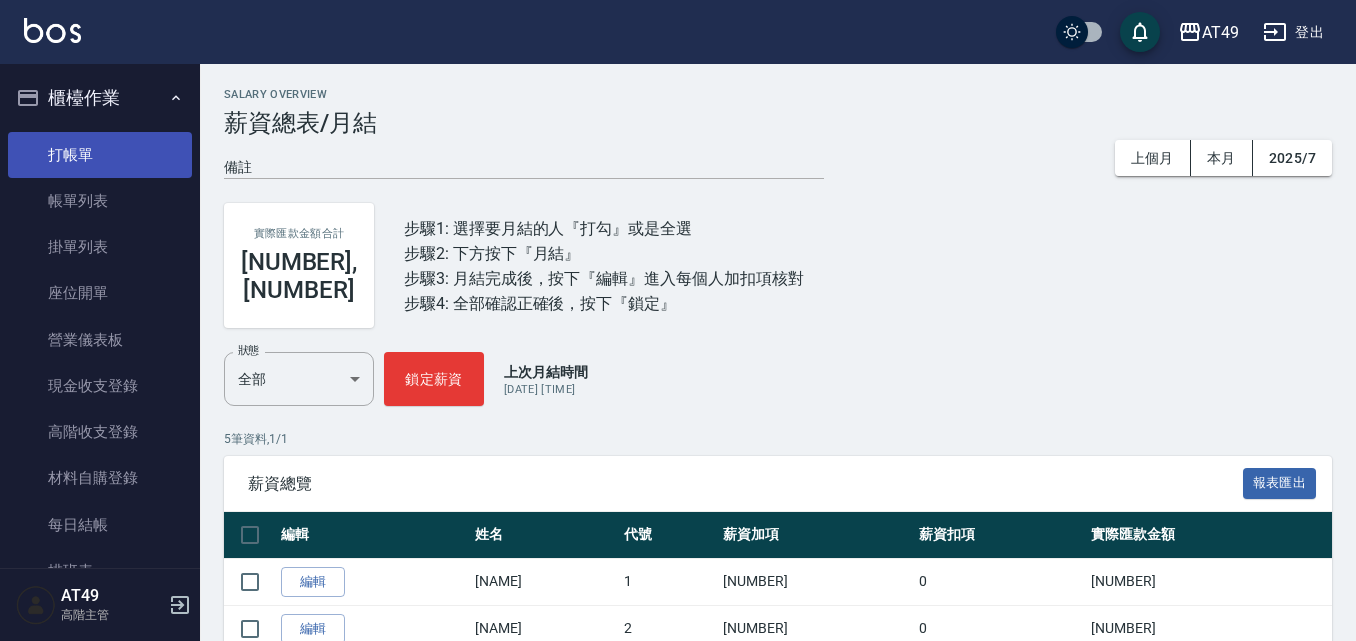 click on "打帳單" at bounding box center (100, 155) 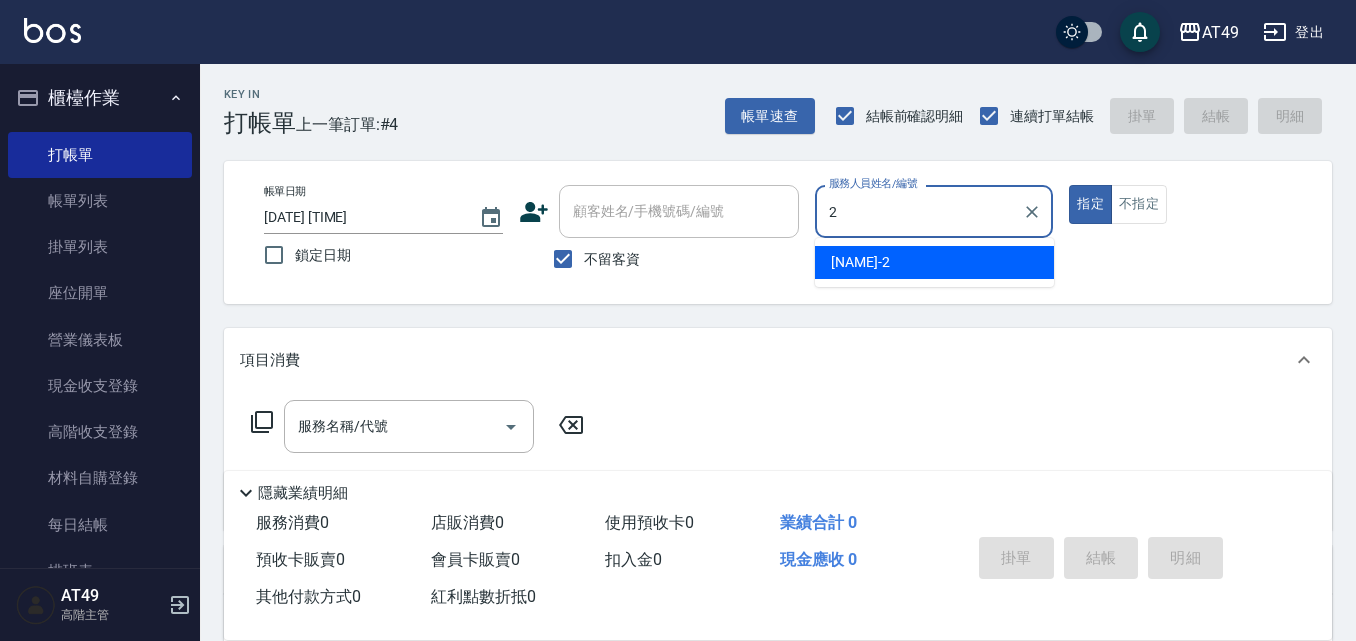 type on "[NAME]-[AGE]" 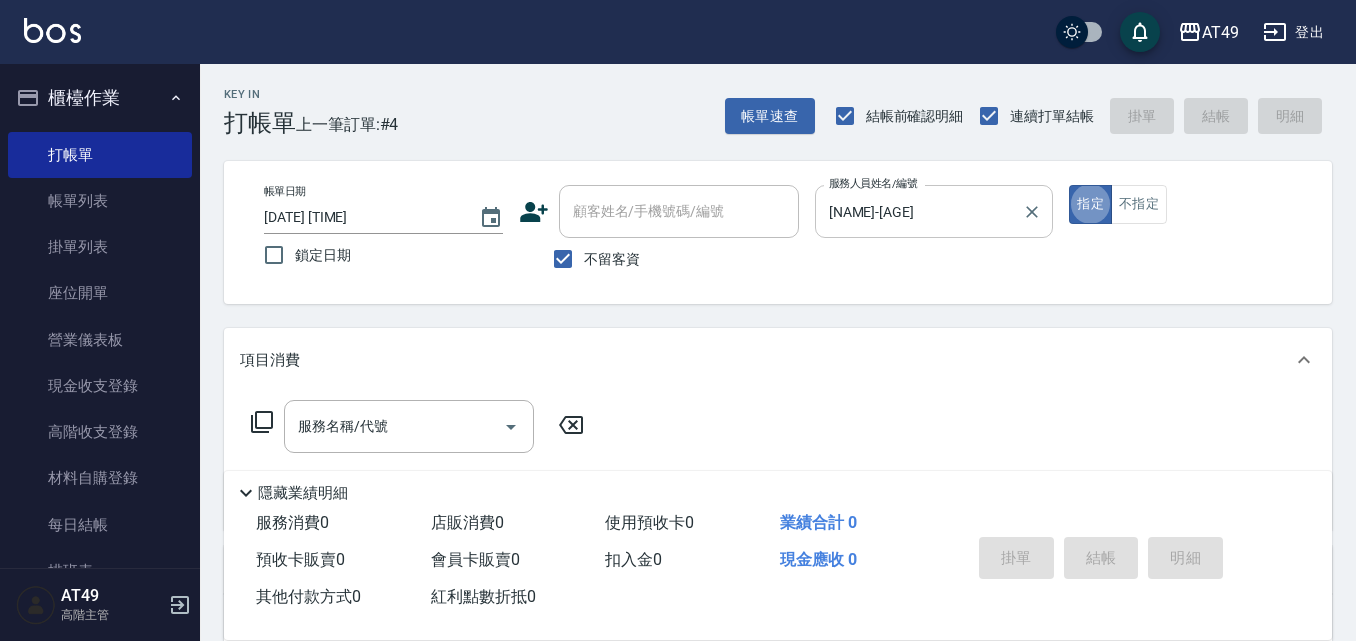 type on "true" 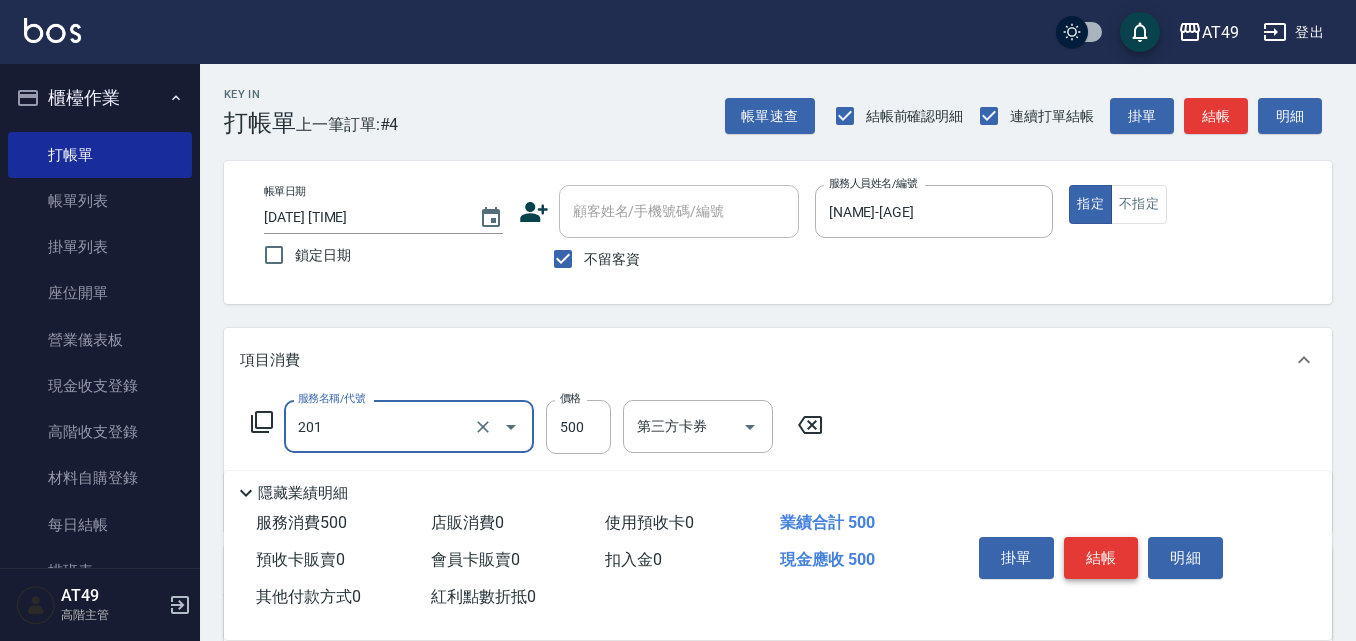 type on "精緻剪髮(201)" 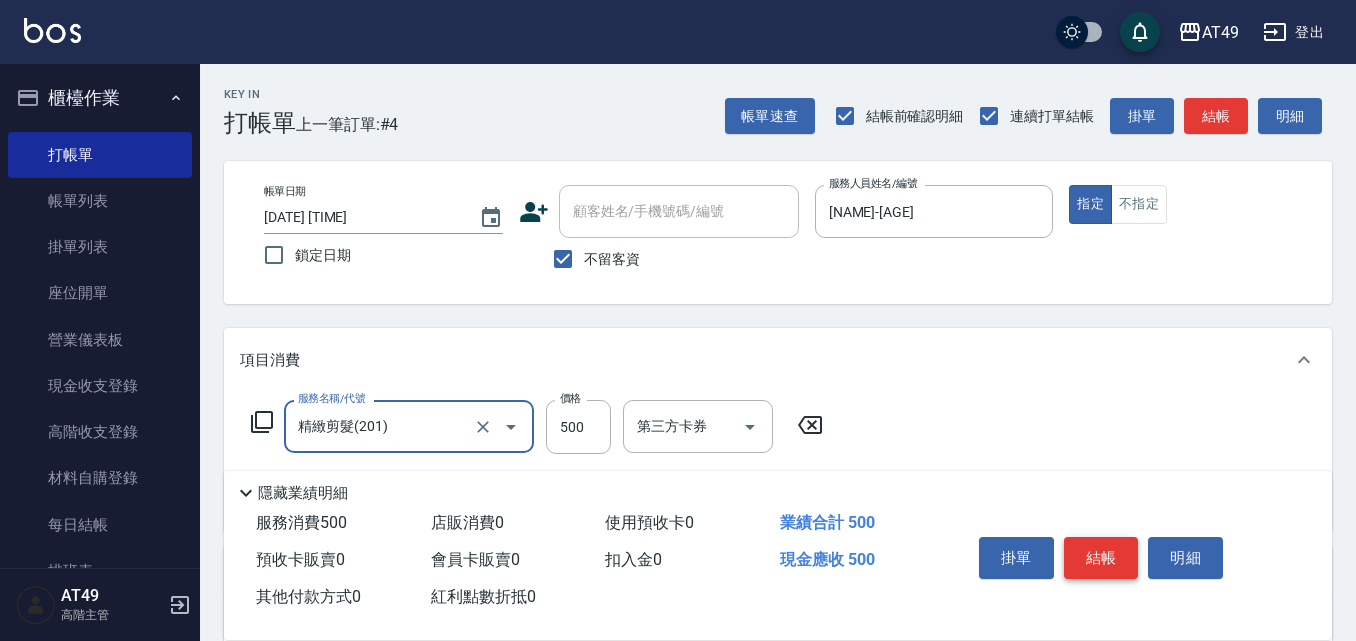 click on "結帳" at bounding box center (1101, 558) 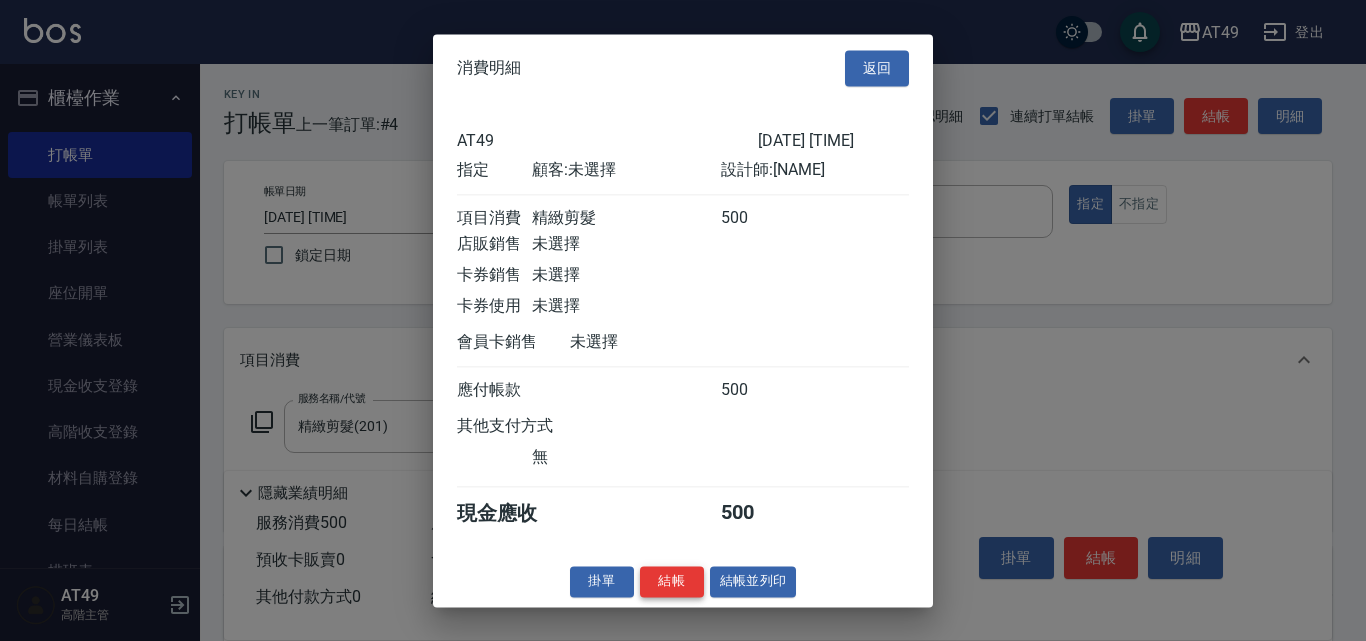 click on "結帳" at bounding box center [672, 581] 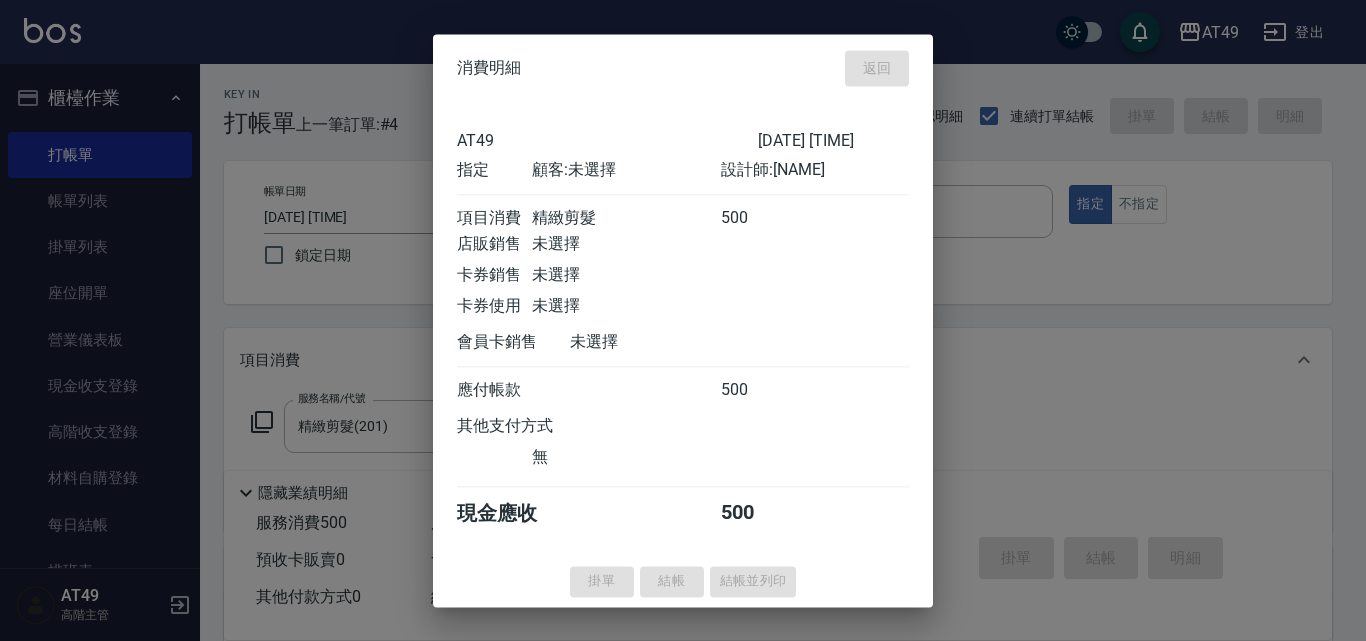 type 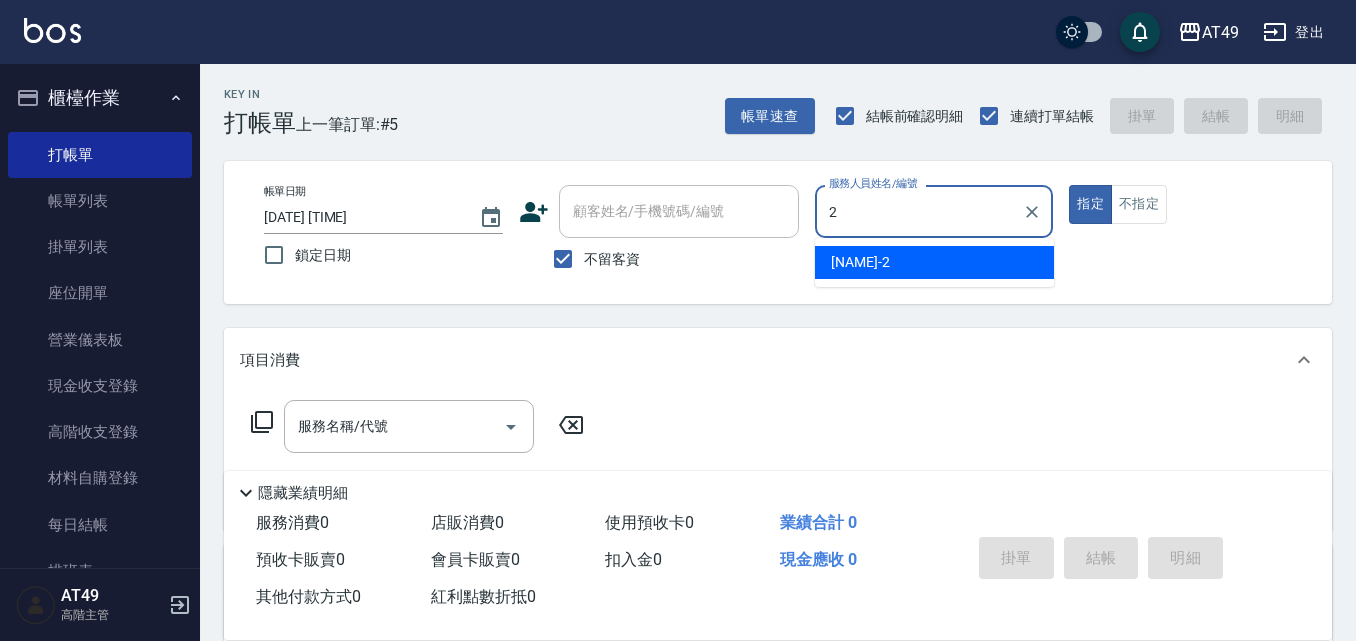 type on "[NAME]-[AGE]" 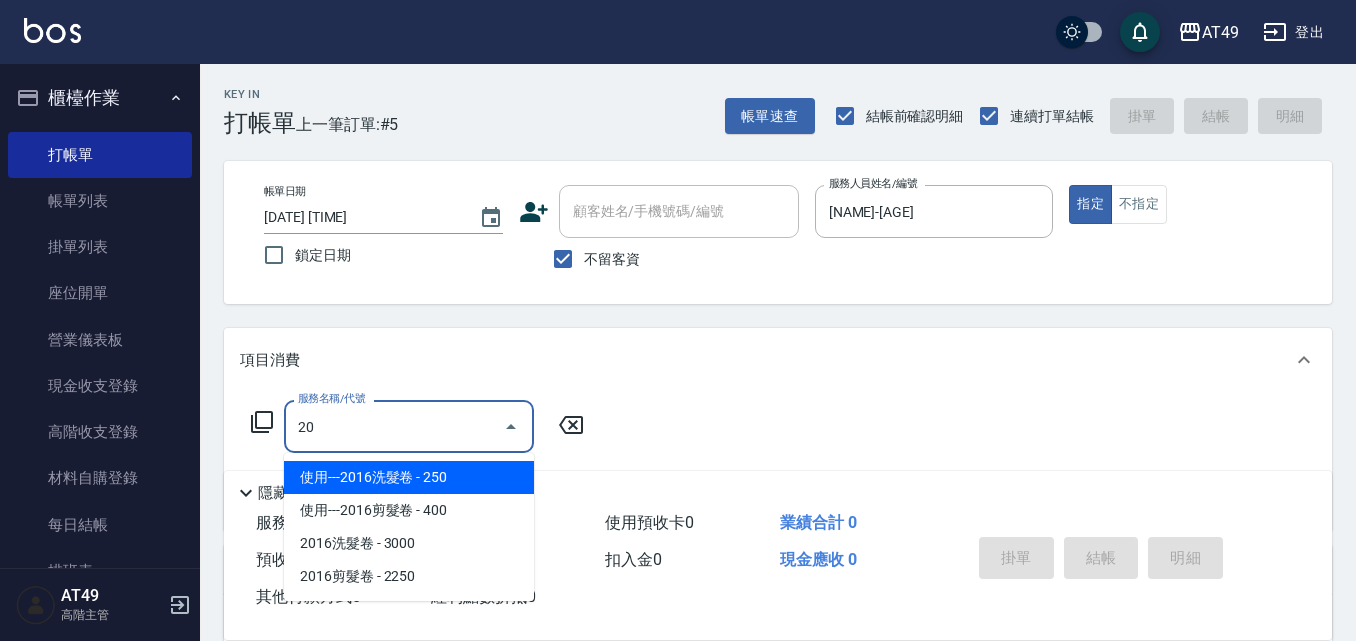 type on "2" 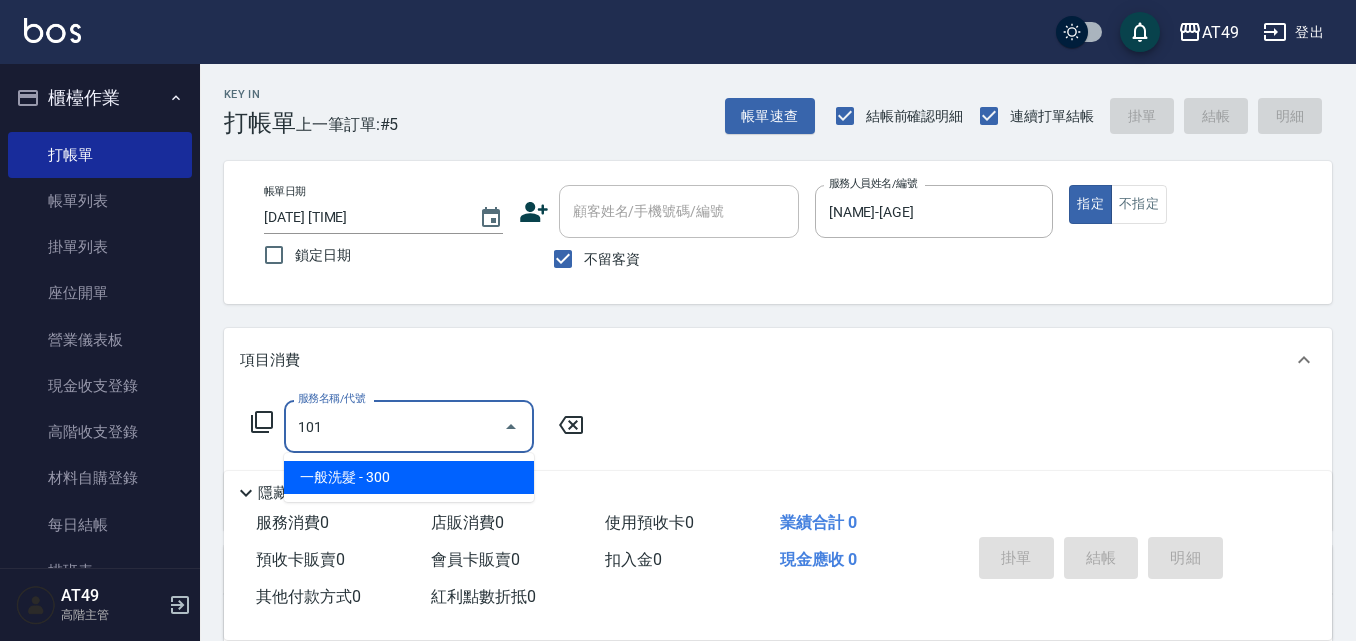 type on "一般洗髮(101)" 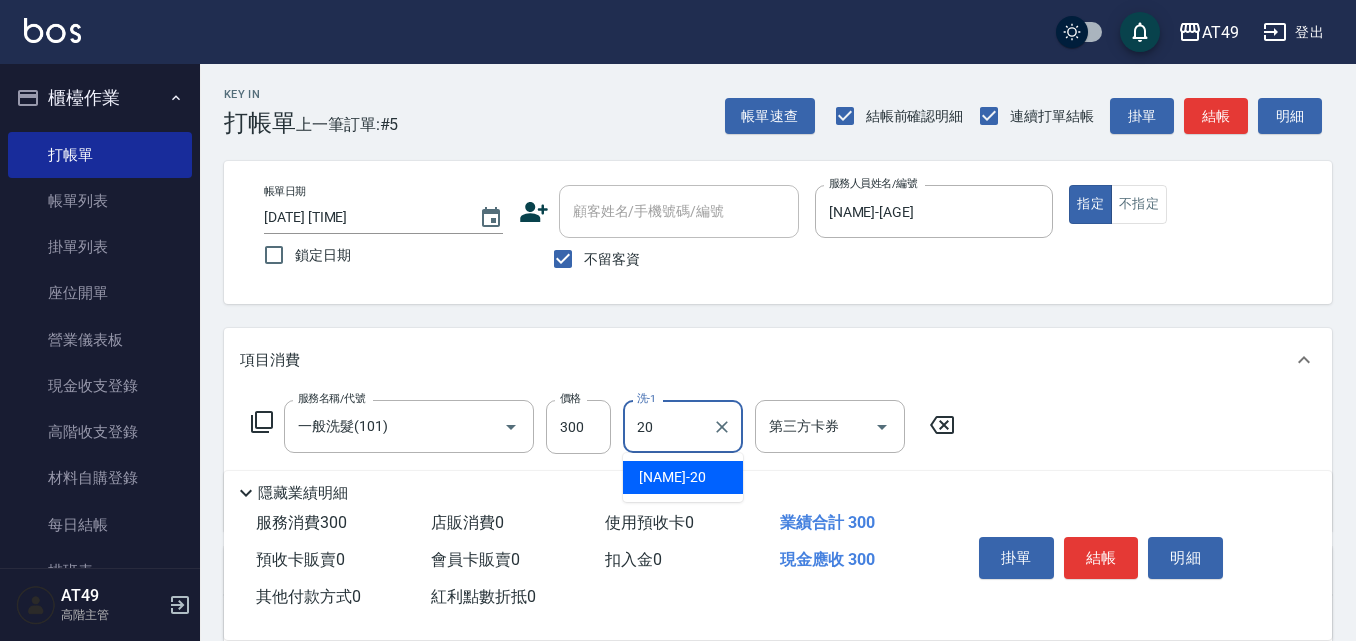 type on "[NAME]-[AGE]" 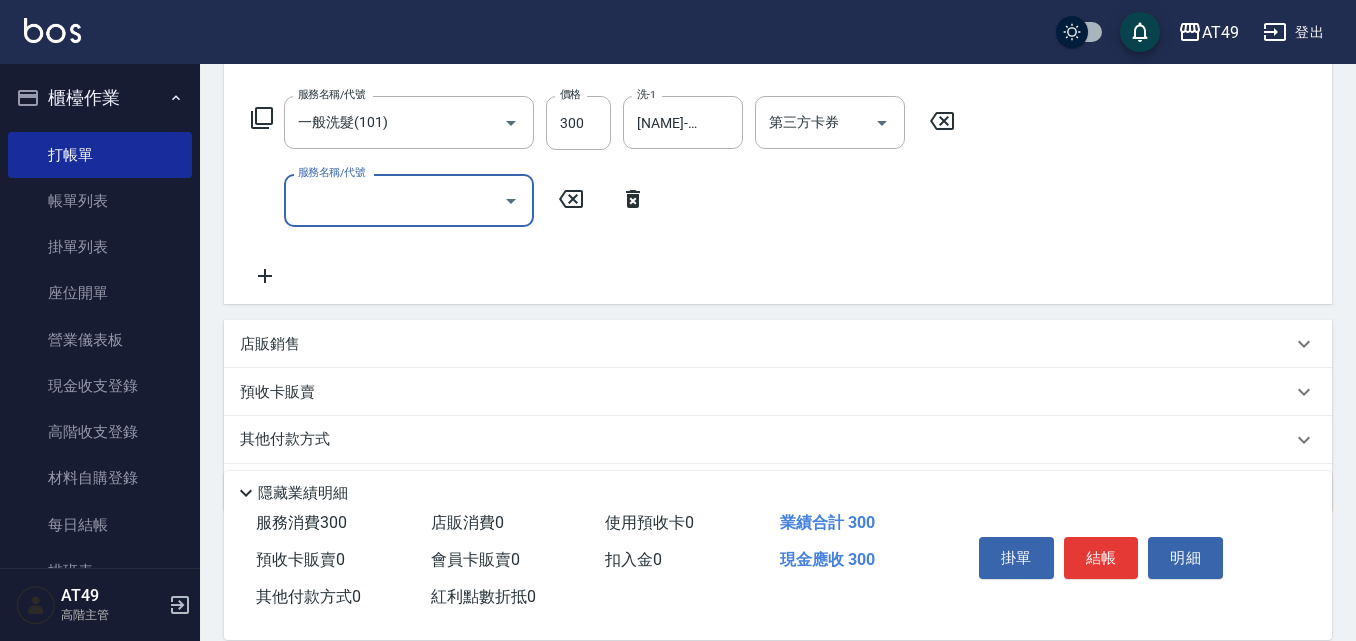 scroll, scrollTop: 367, scrollLeft: 0, axis: vertical 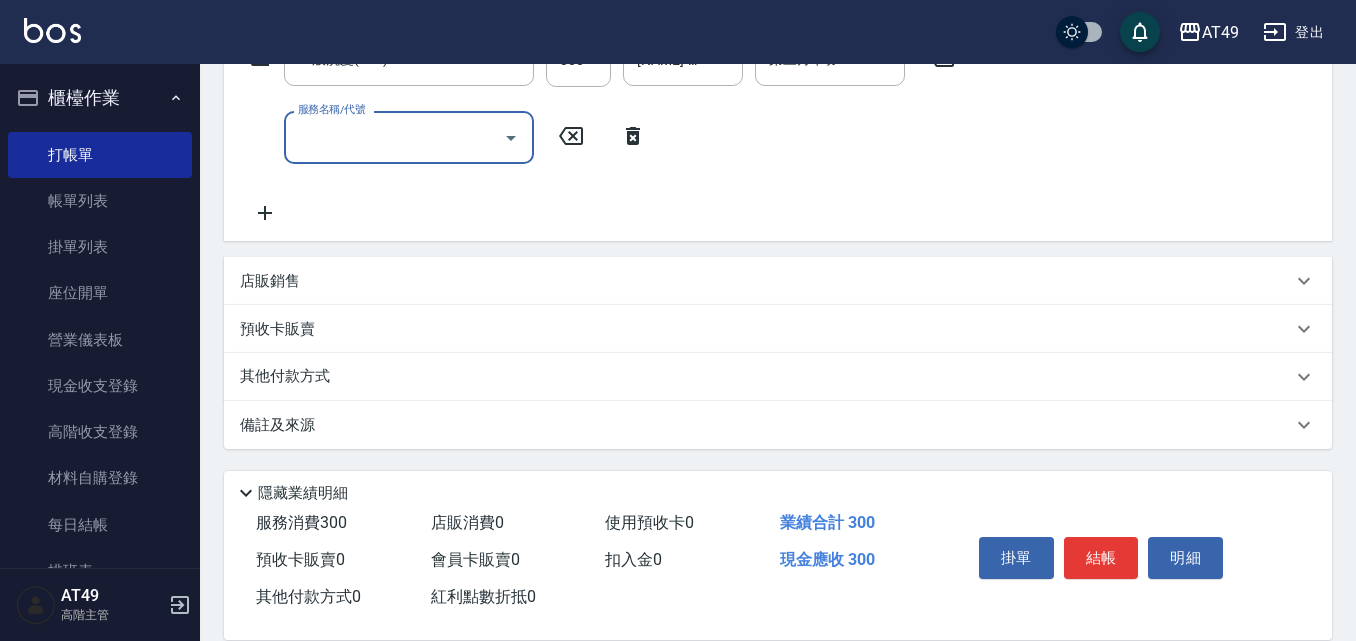 click on "服務名稱/代號" at bounding box center [394, 137] 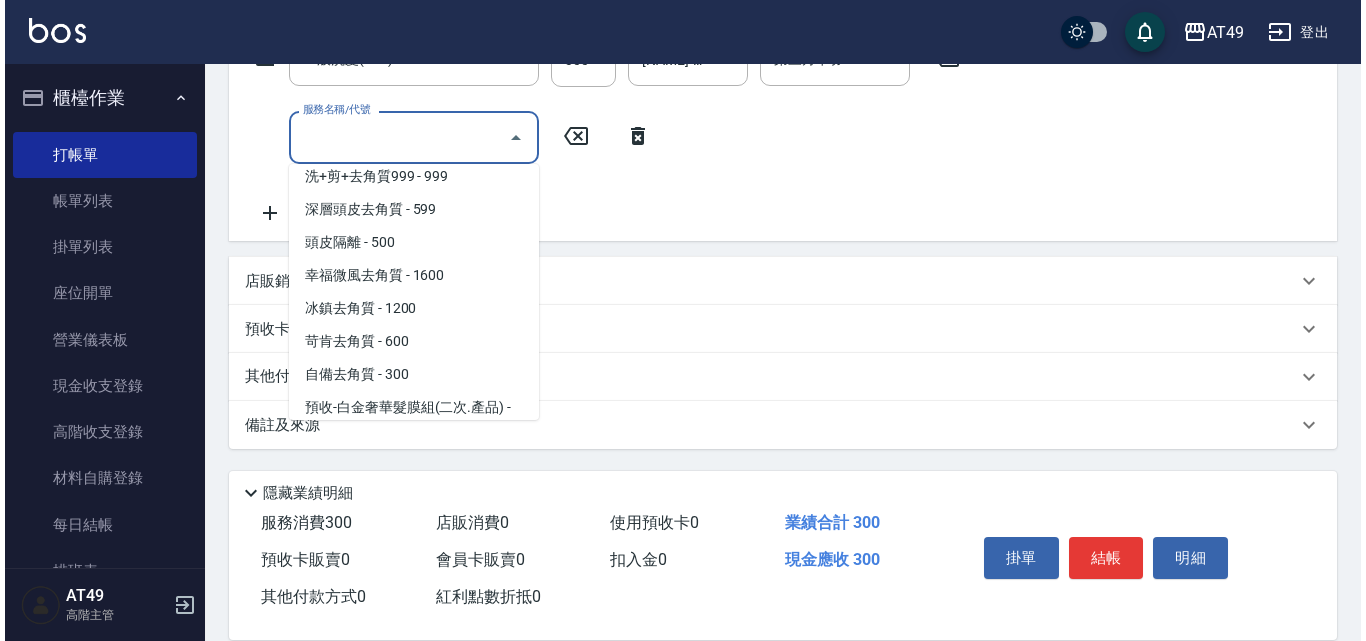 scroll, scrollTop: 1398, scrollLeft: 0, axis: vertical 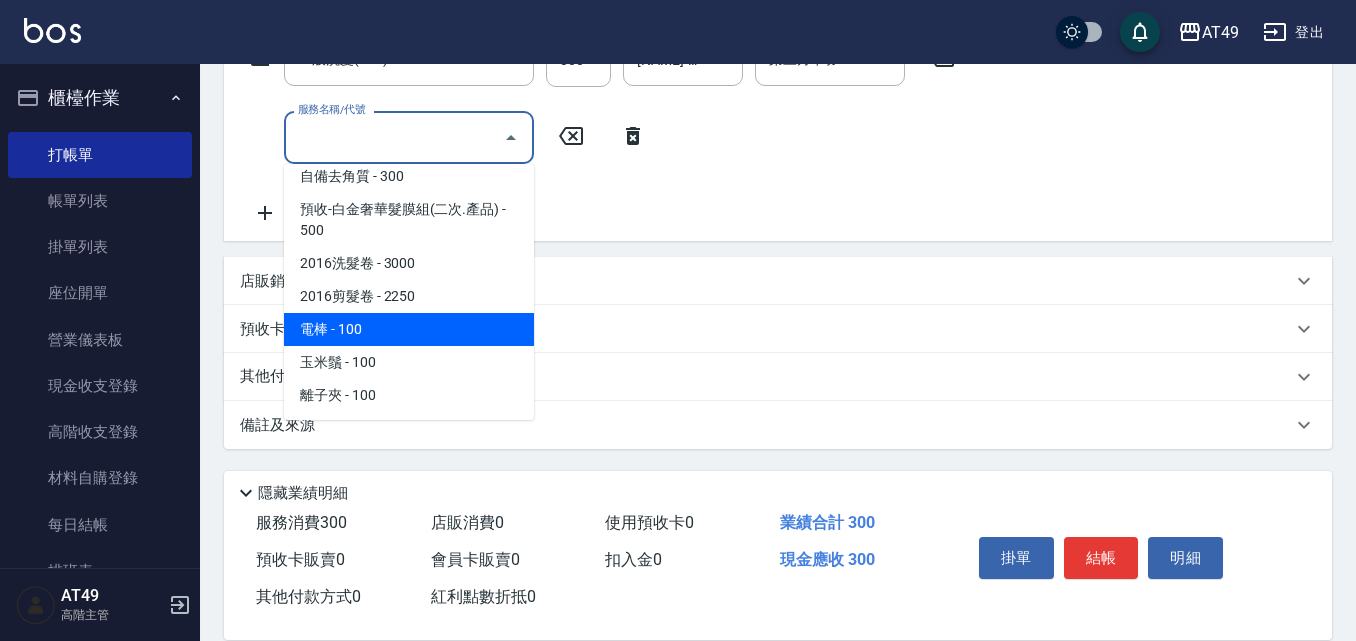 click on "電棒 - 100" at bounding box center (409, 329) 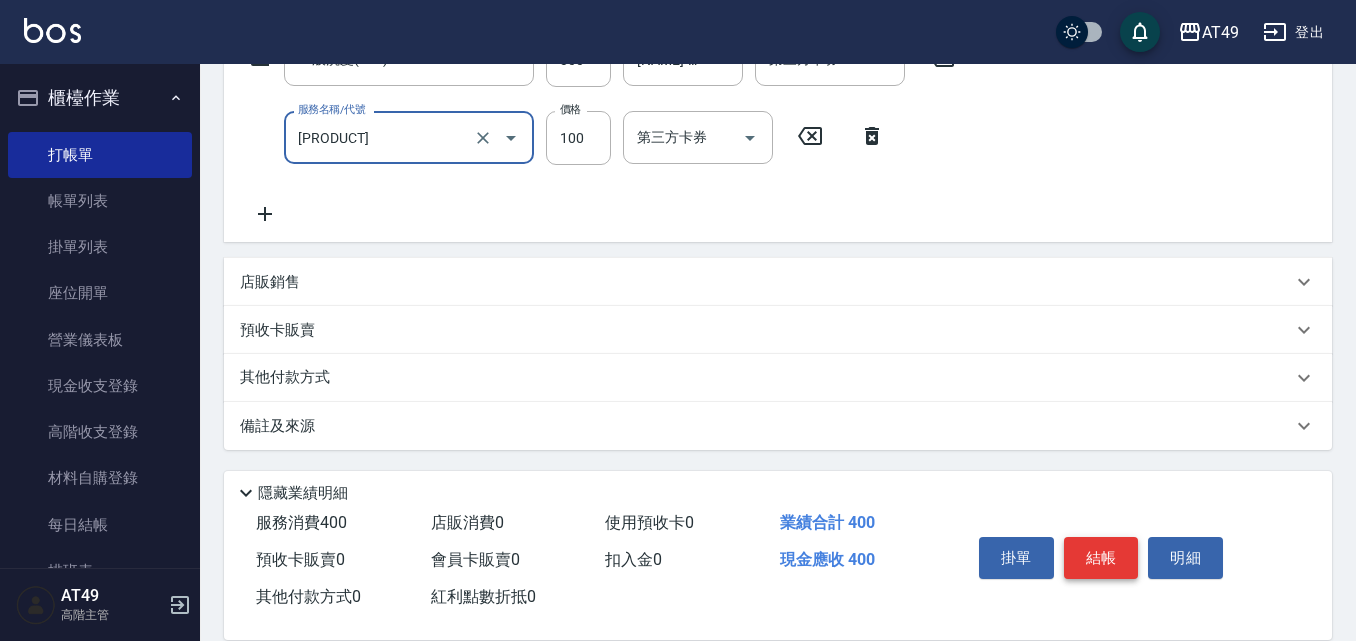 click on "結帳" at bounding box center (1101, 558) 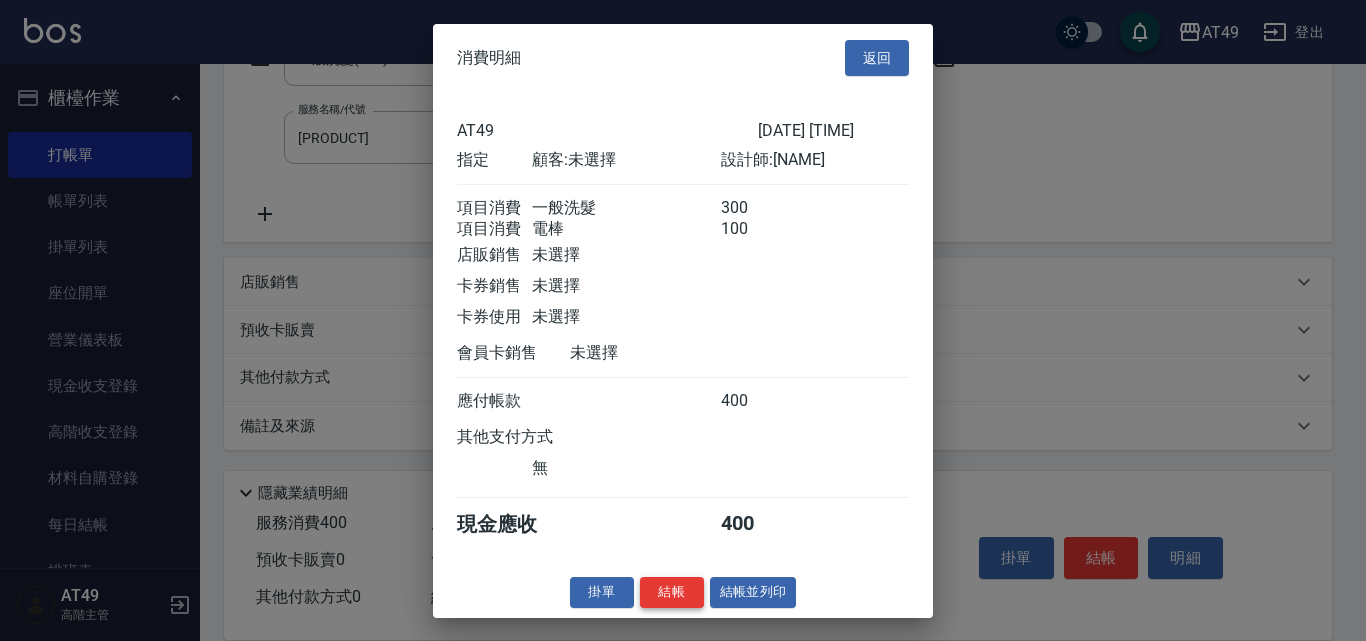 click on "結帳" at bounding box center (672, 592) 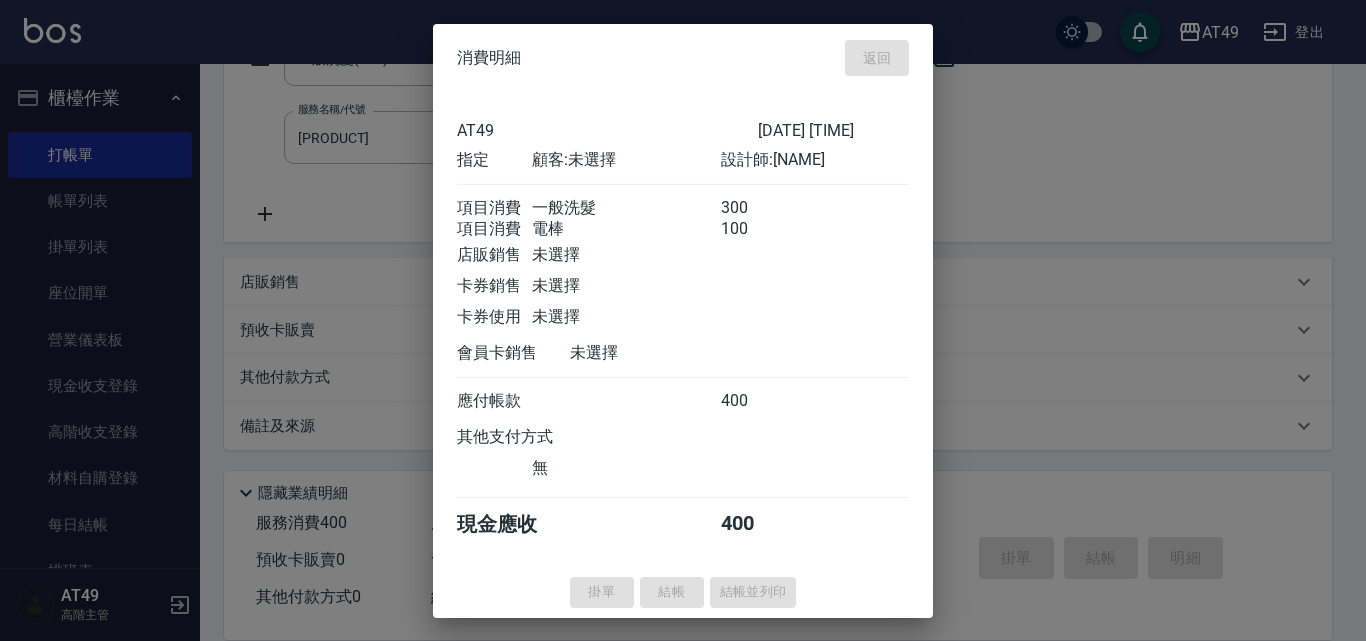 type on "[DATE] [TIME]" 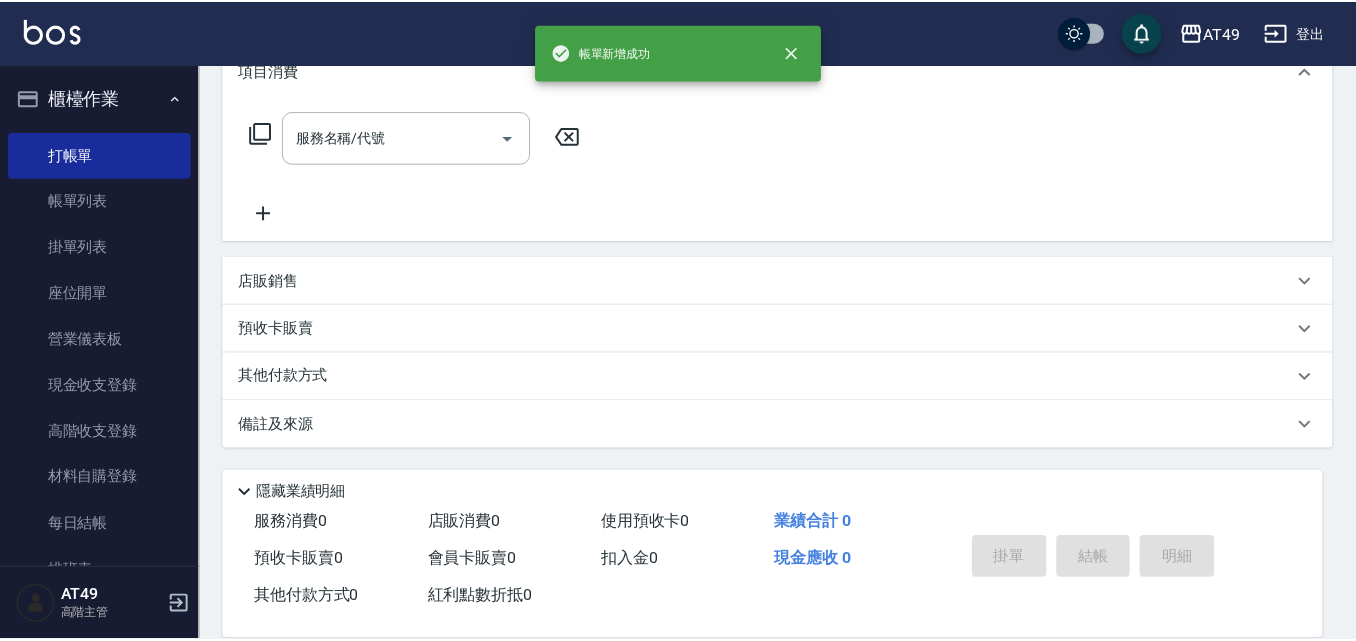 scroll, scrollTop: 0, scrollLeft: 0, axis: both 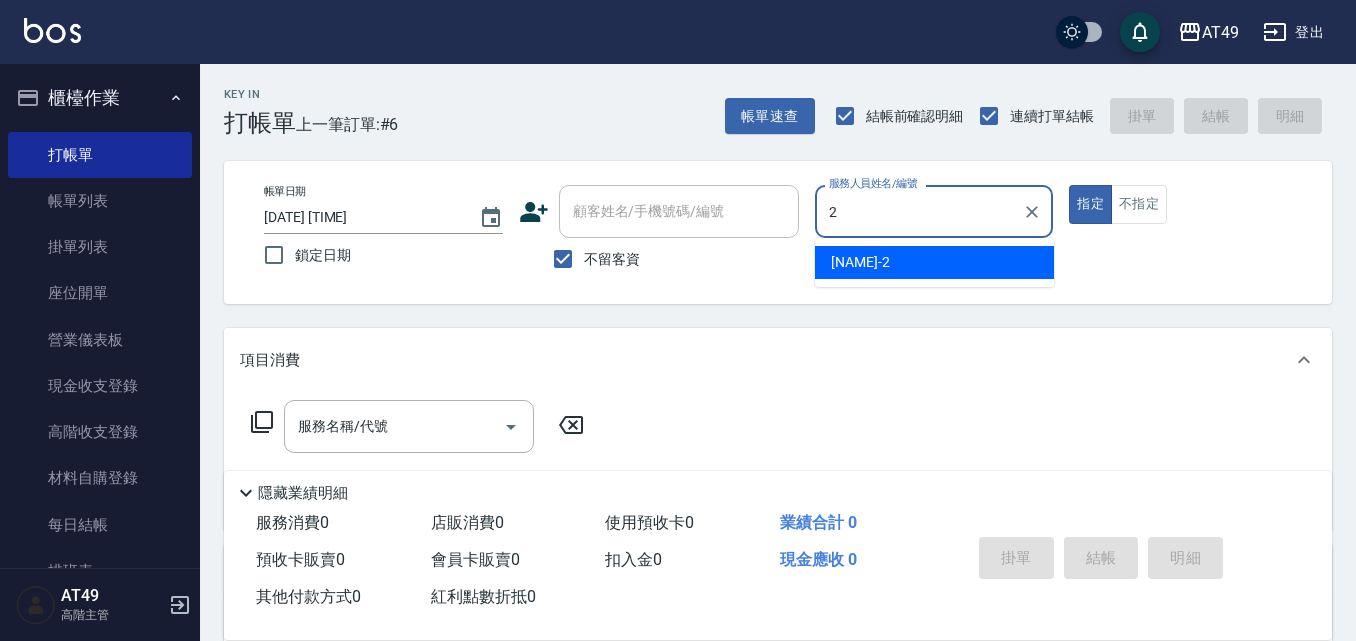 type on "[NAME]-[AGE]" 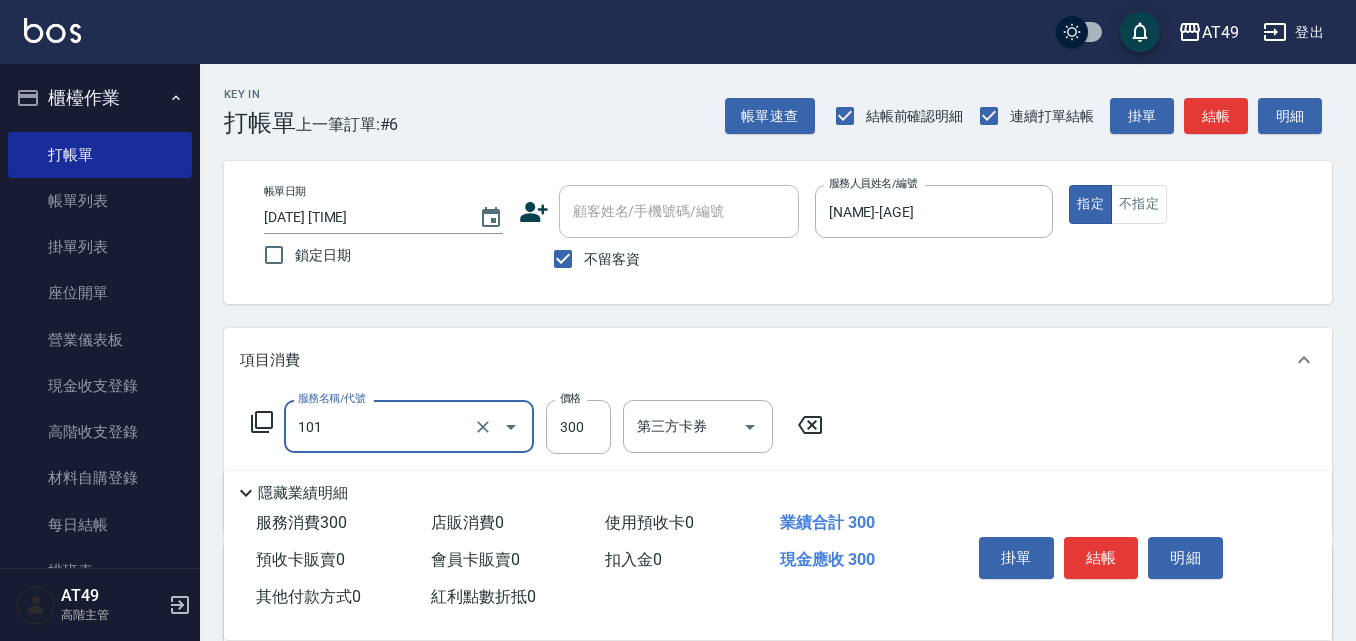 type on "一般洗髮(101)" 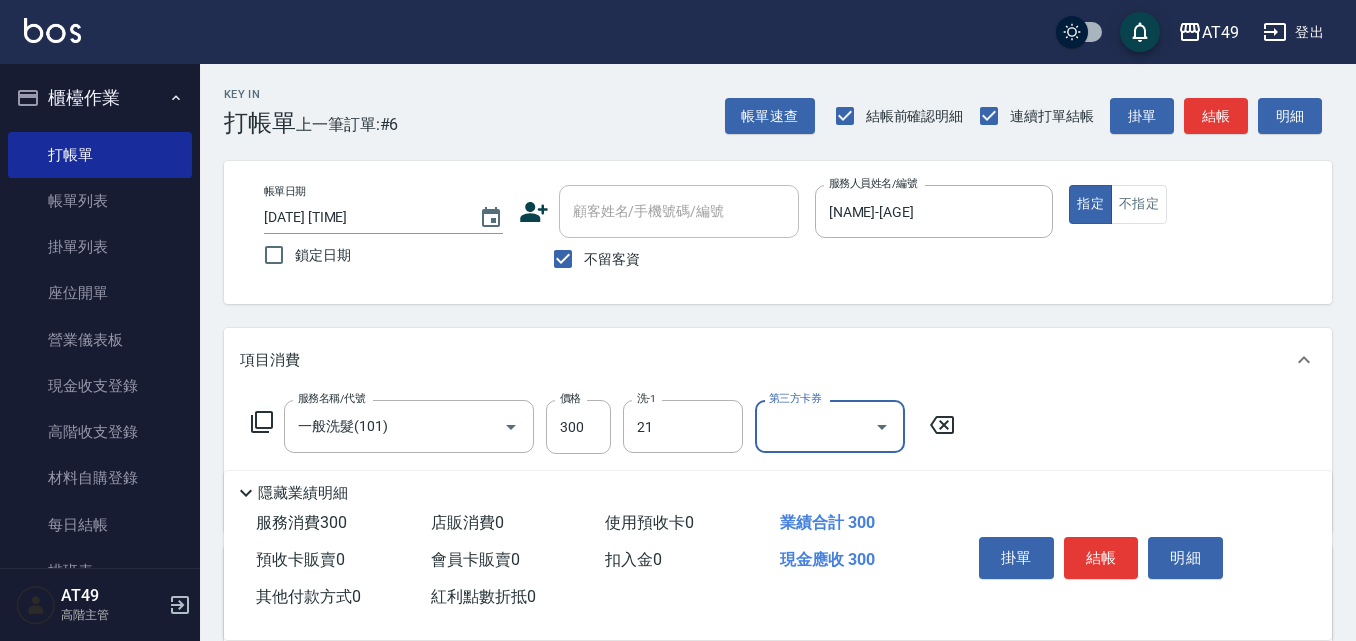 type on "[NAME]-[AGE]" 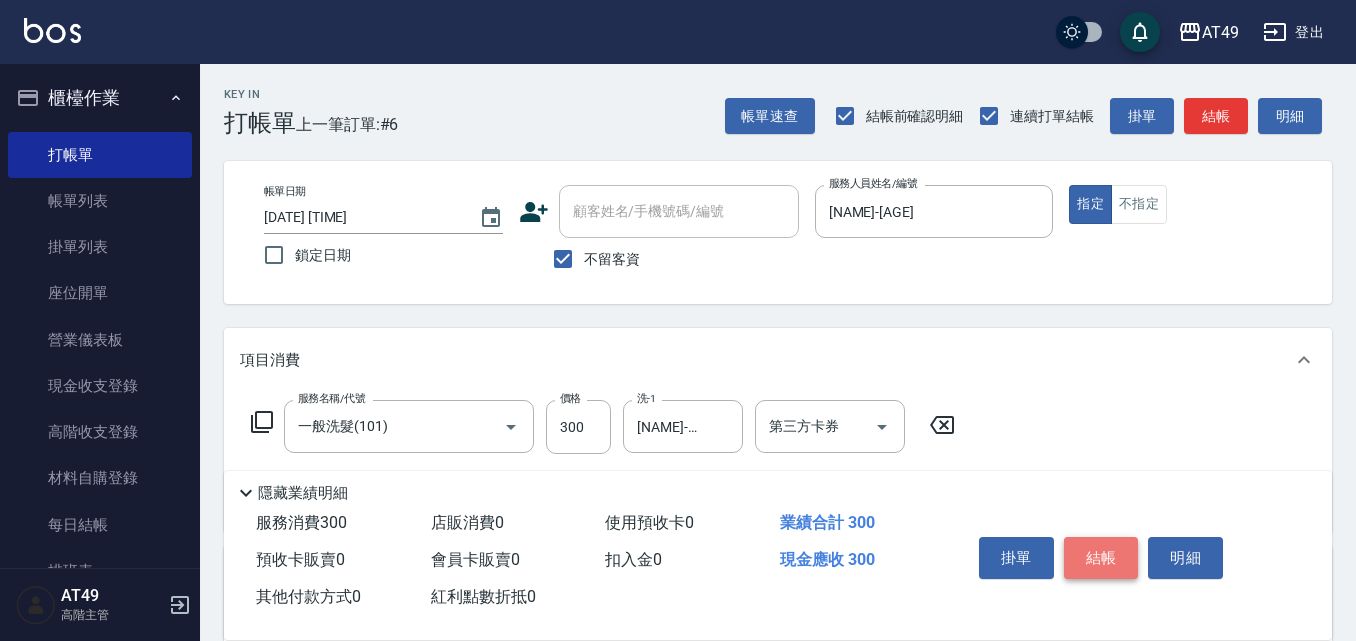 click on "結帳" at bounding box center (1101, 558) 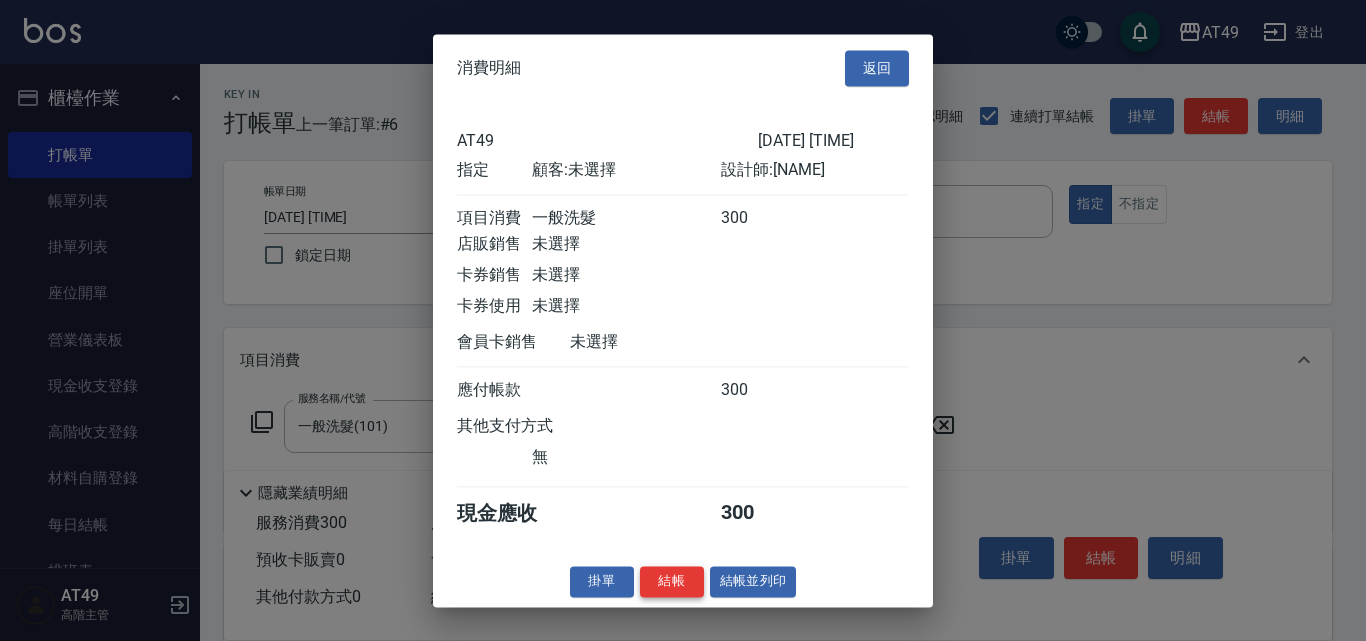 click on "結帳" at bounding box center [672, 581] 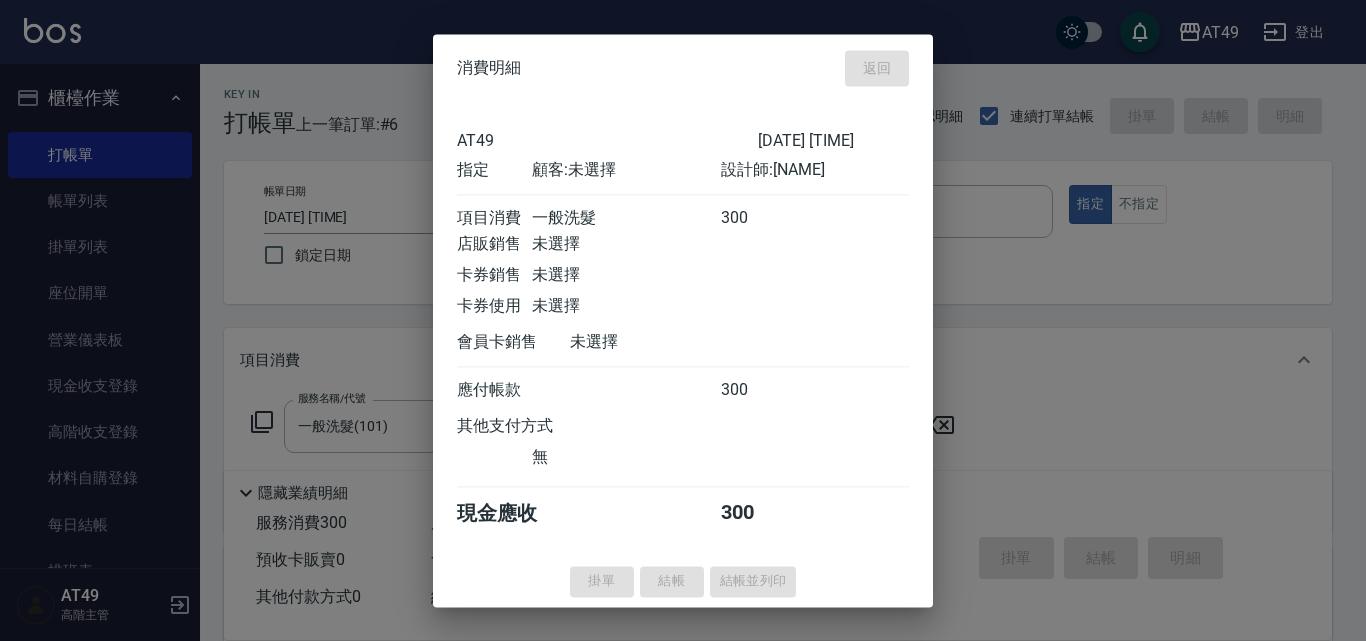 type 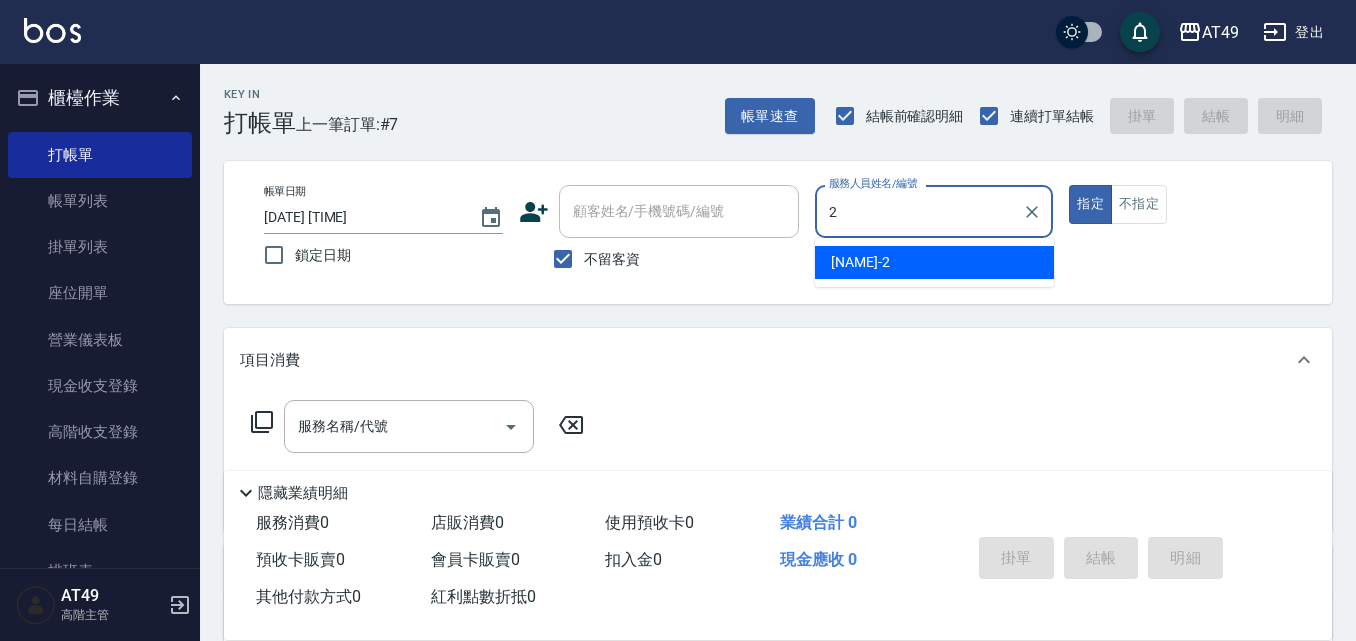 type on "[NAME]-[AGE]" 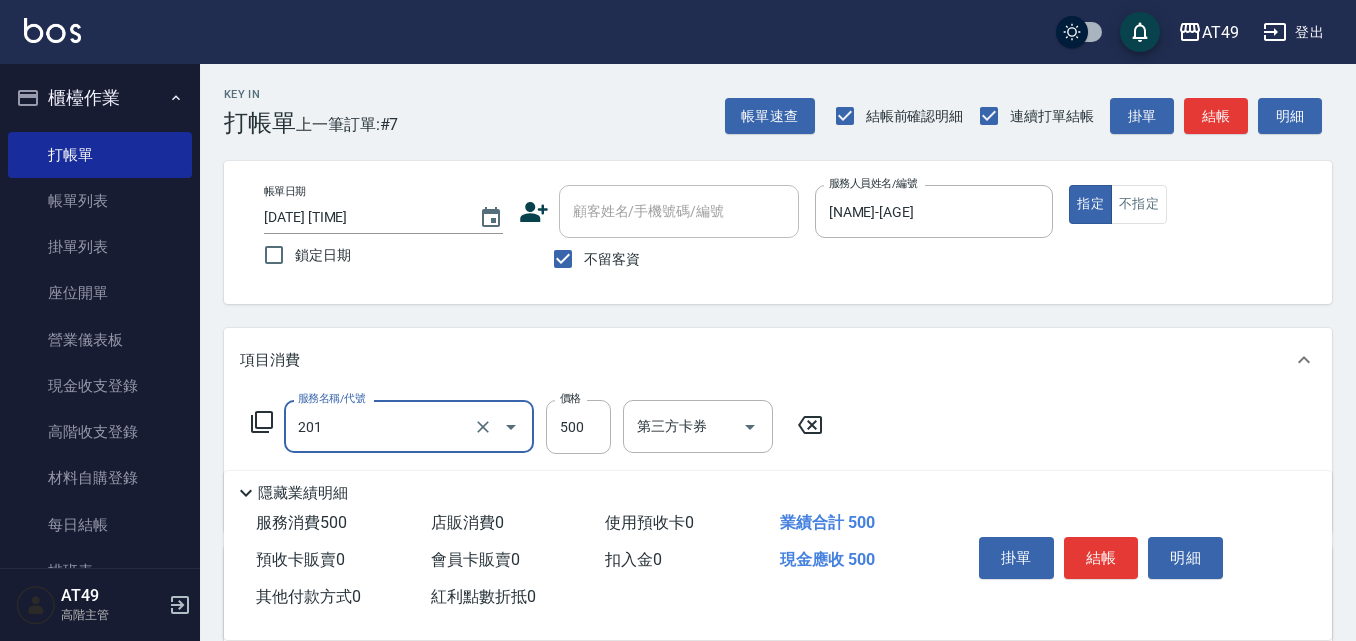 type on "精緻剪髮(201)" 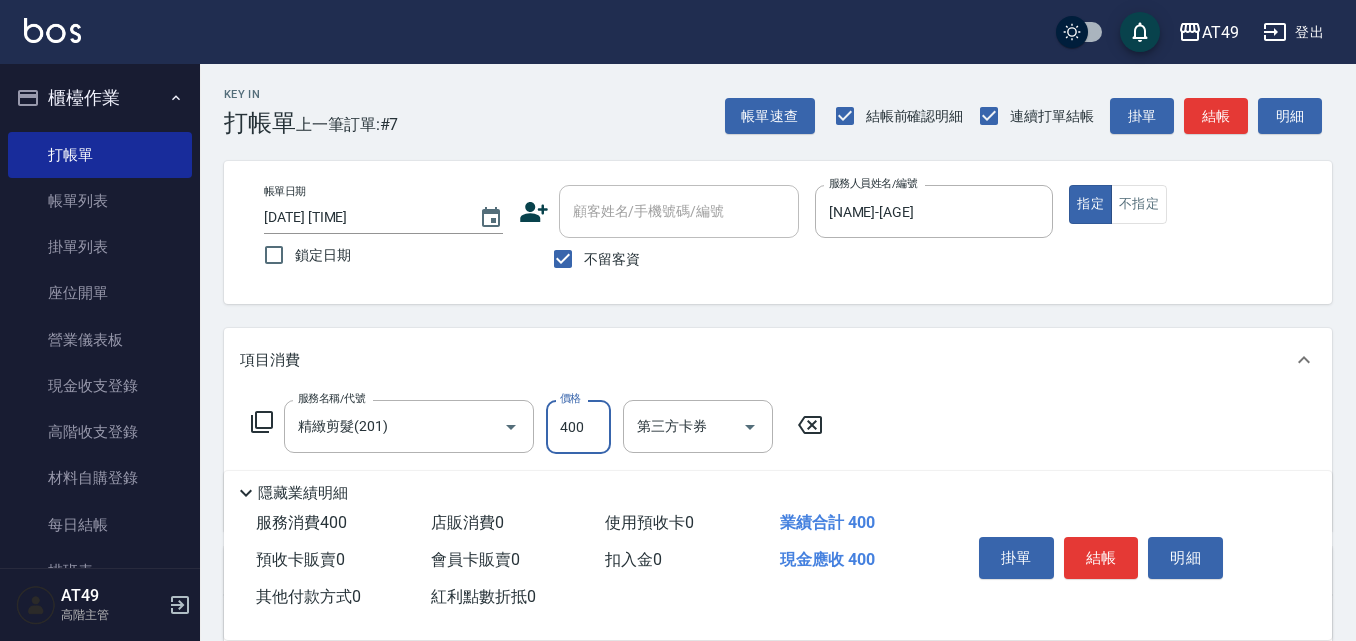type on "400" 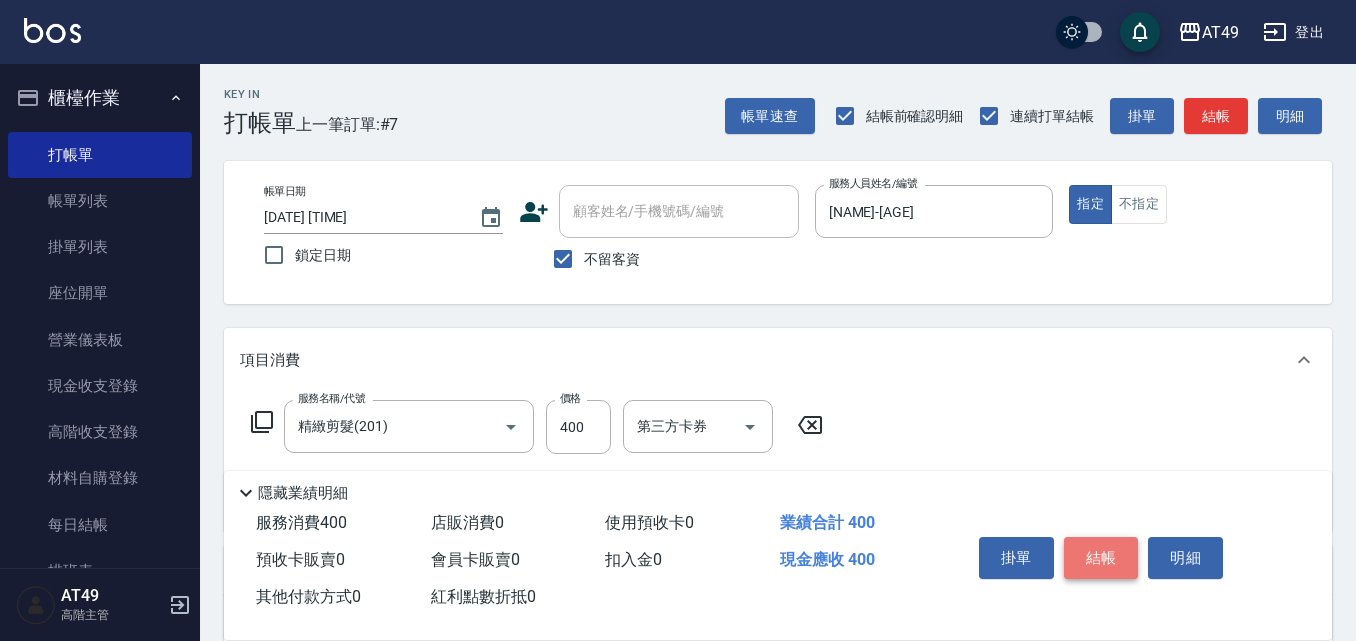 click on "結帳" at bounding box center (1101, 558) 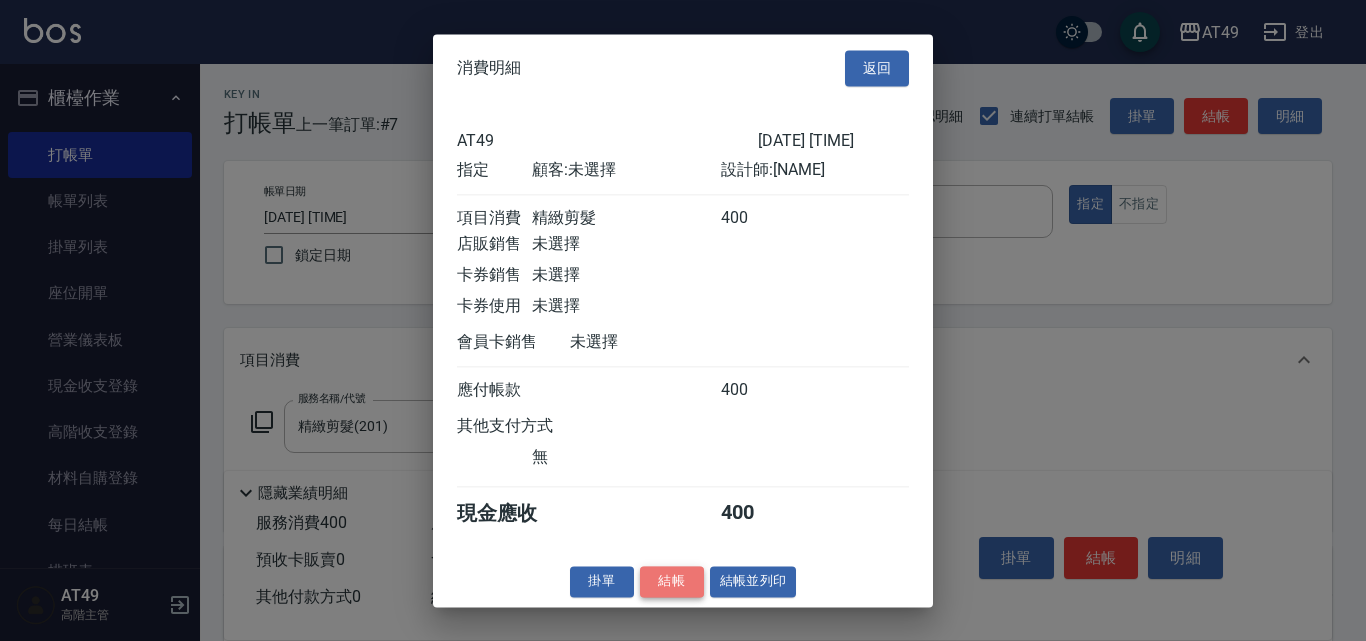 click on "結帳" at bounding box center (672, 581) 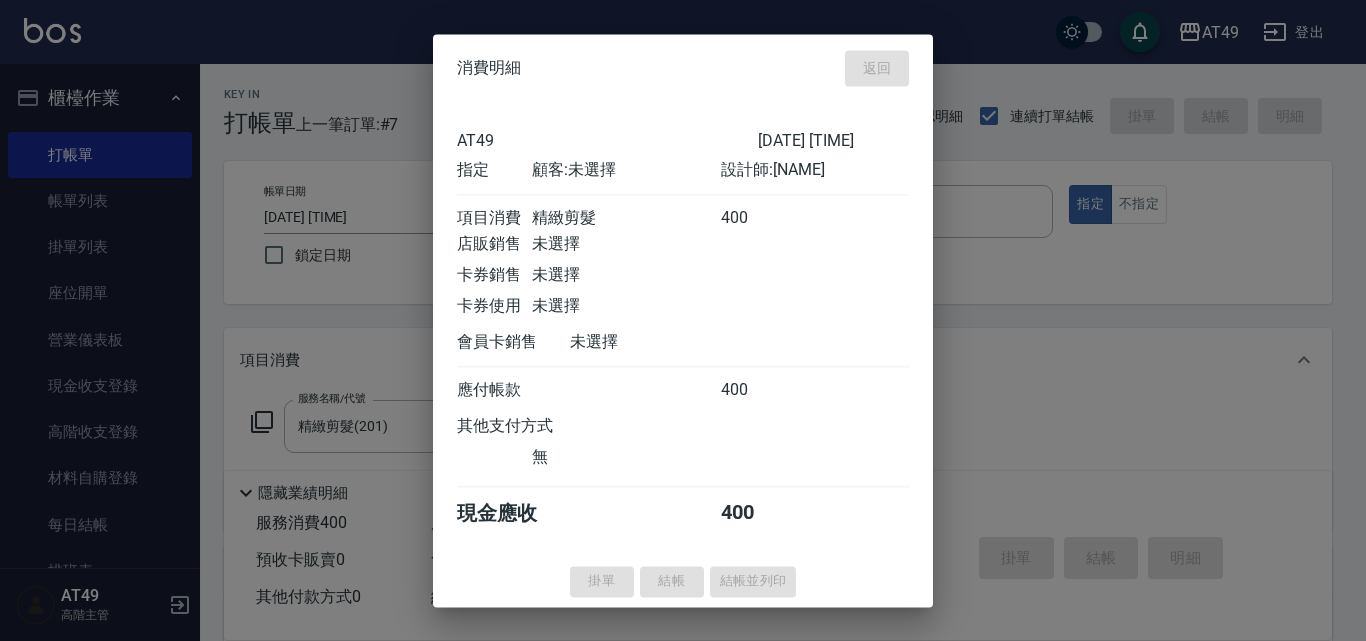 type 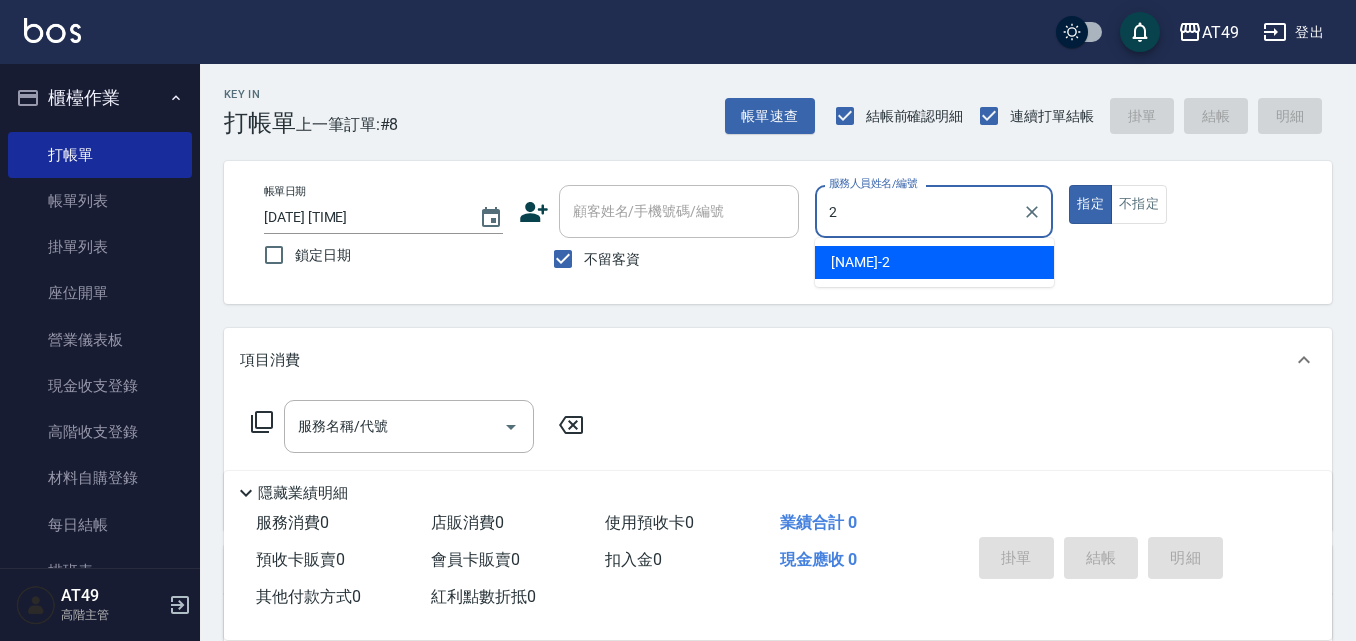 type on "[NAME]-[AGE]" 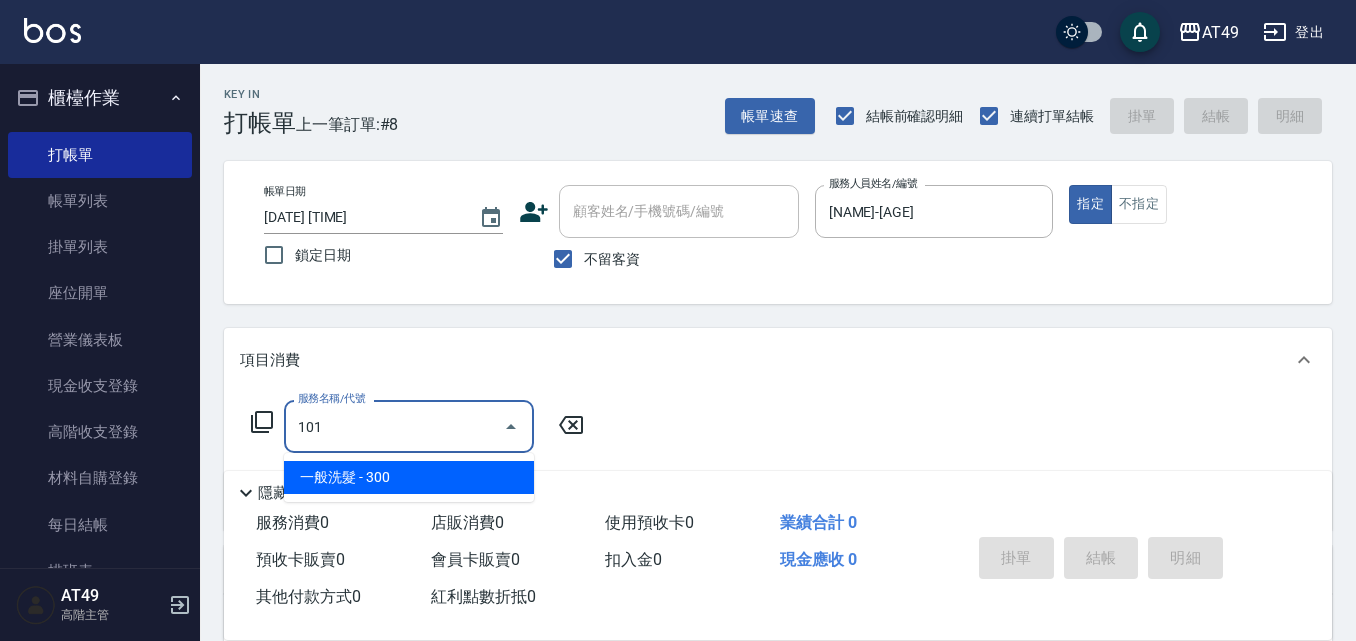 type on "一般洗髮(101)" 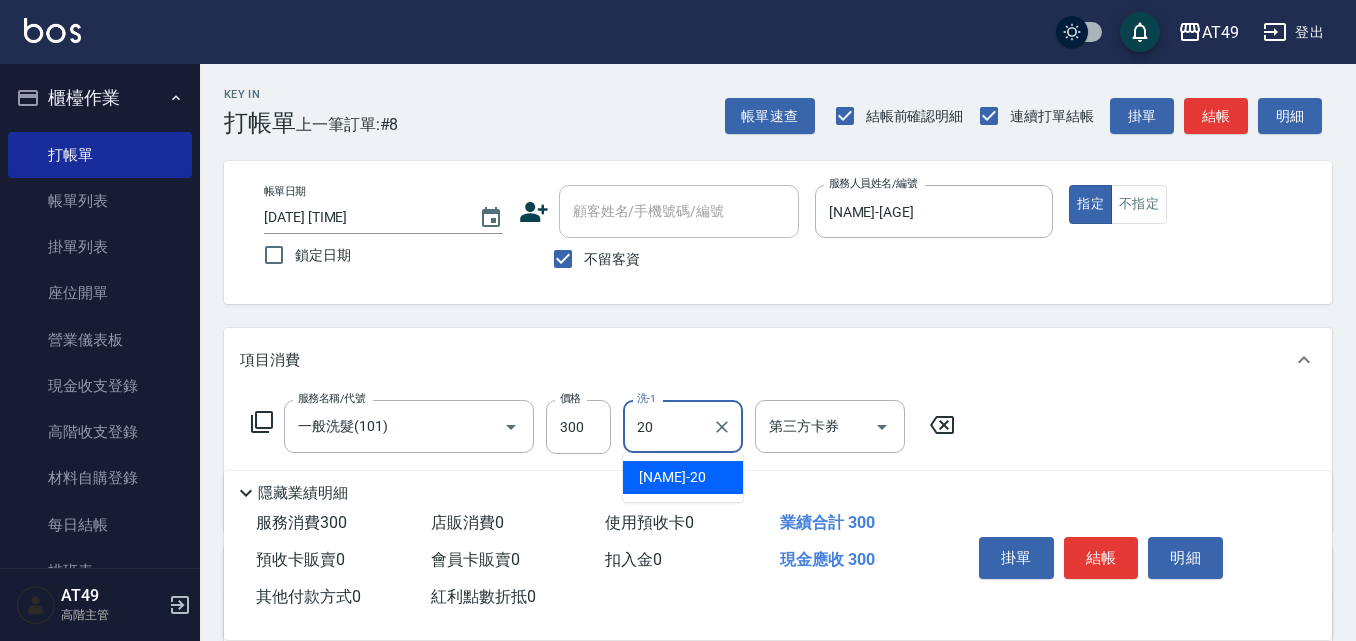 type on "[NAME]-[AGE]" 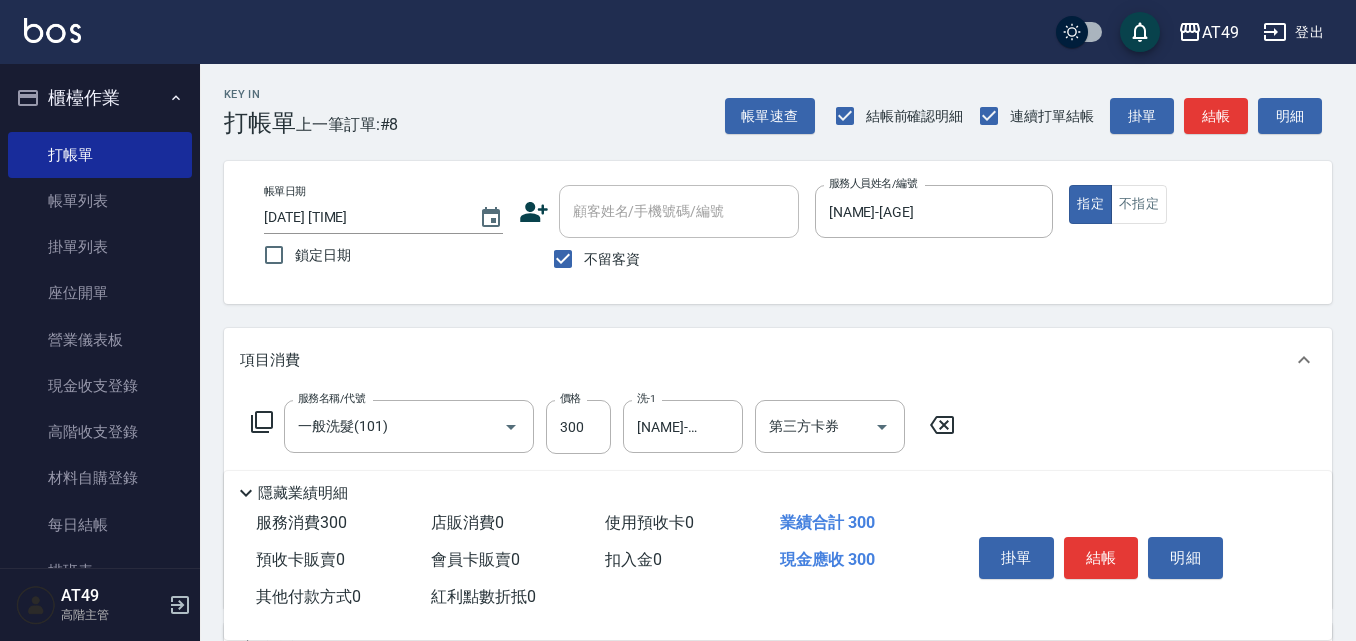 type on "3" 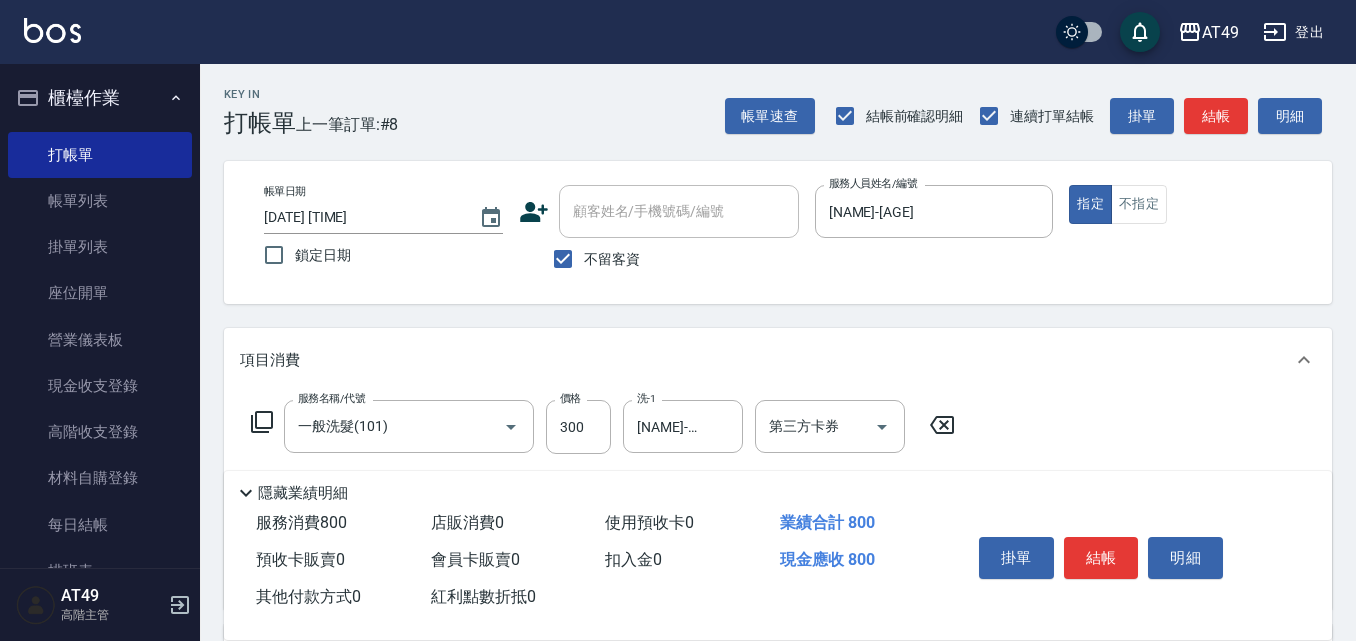 type on "精緻剪髮(201)" 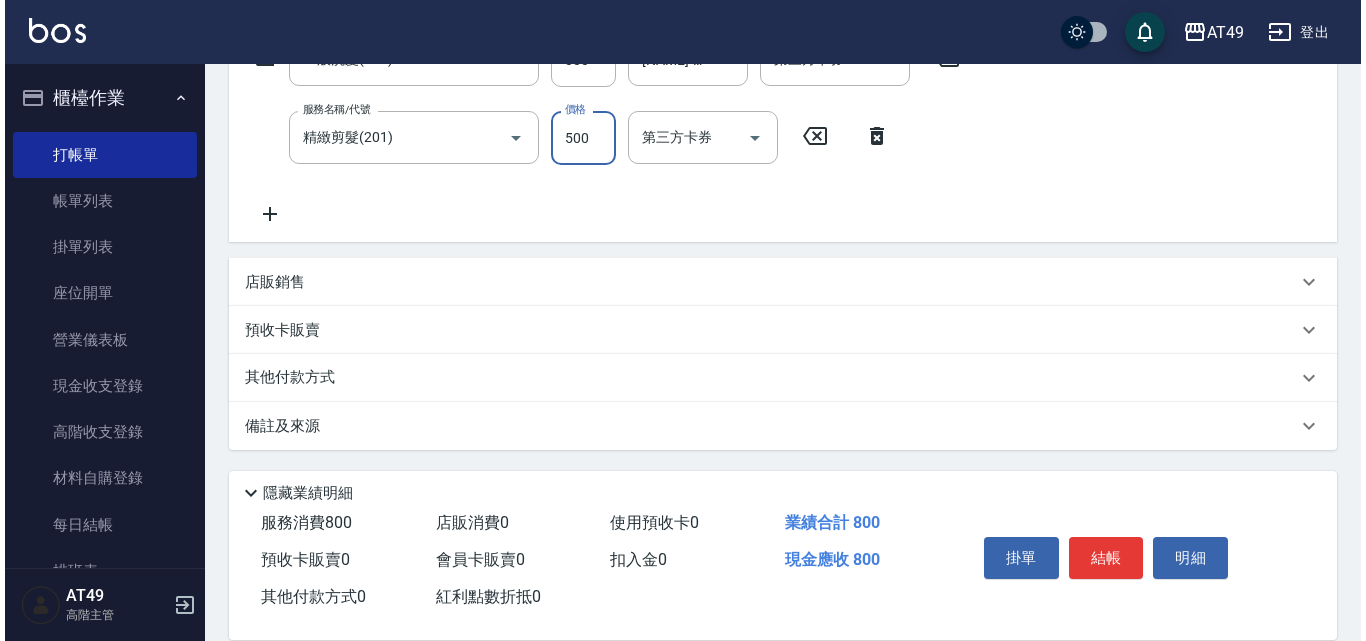 scroll, scrollTop: 368, scrollLeft: 0, axis: vertical 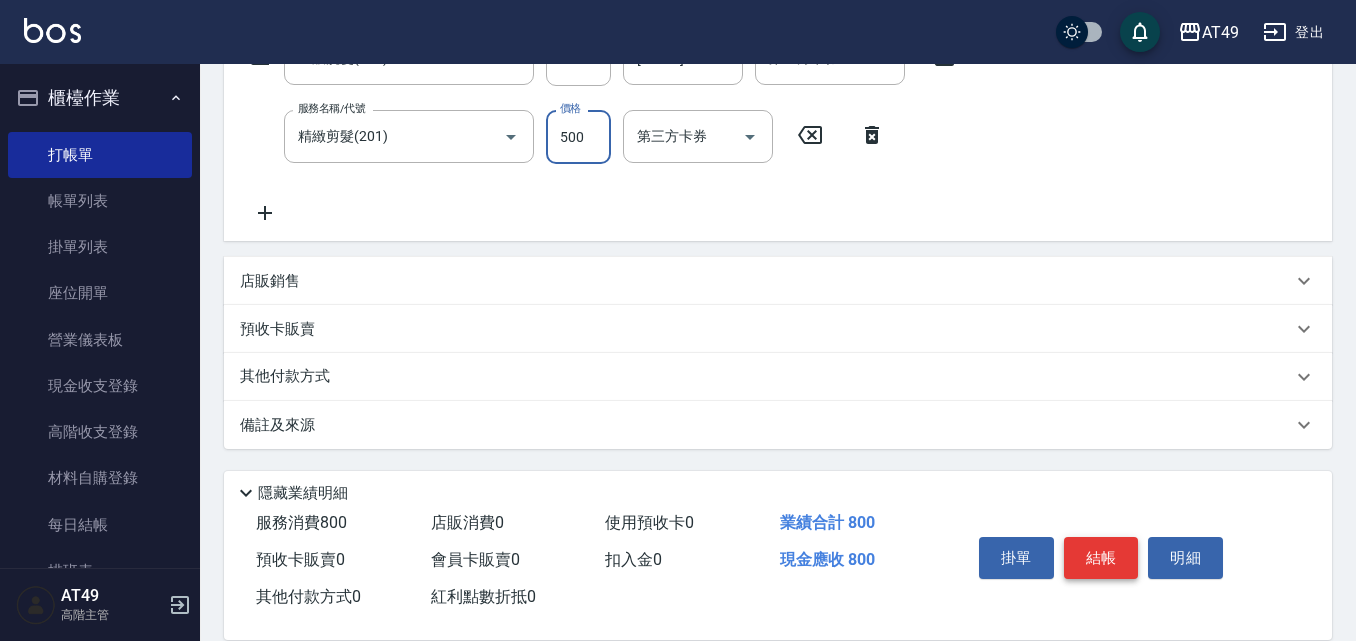 click on "結帳" at bounding box center [1101, 558] 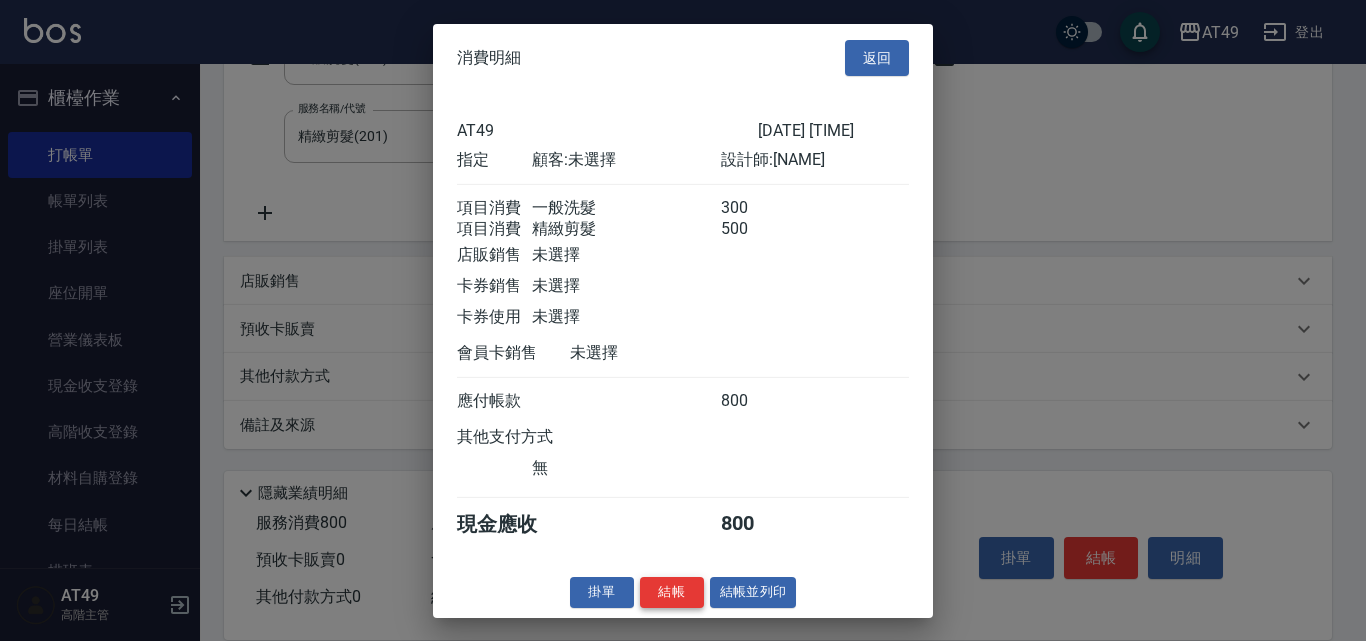 click on "結帳" at bounding box center [672, 592] 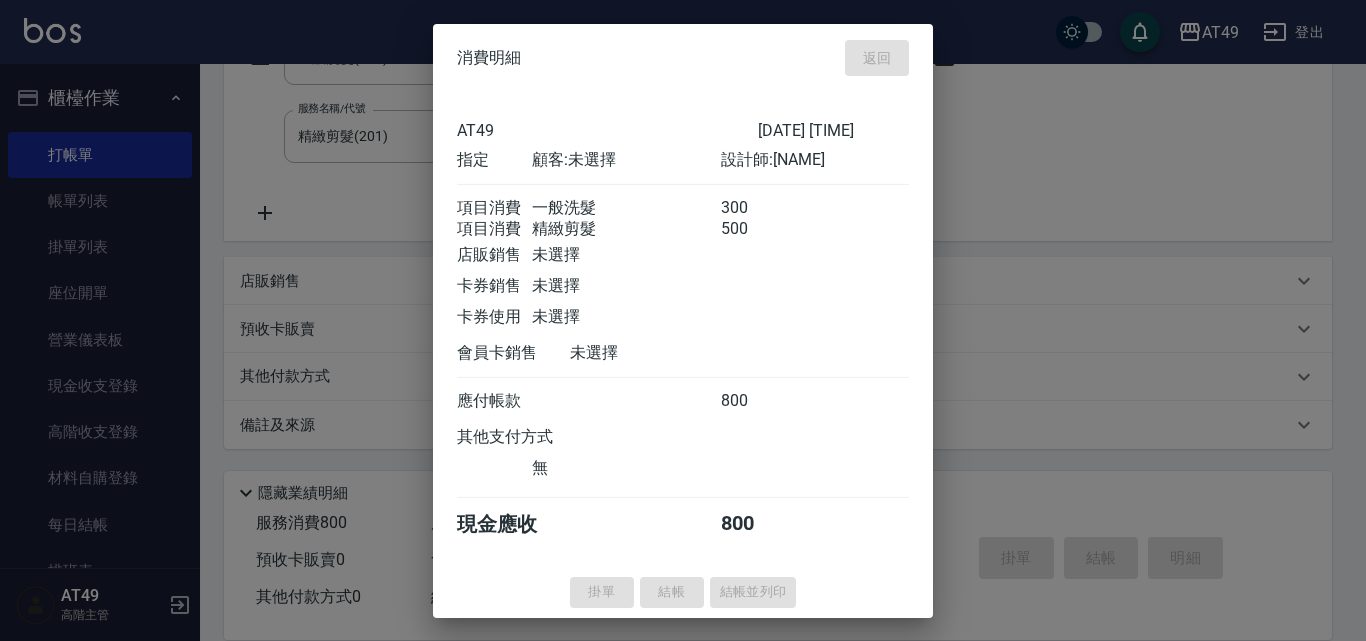 type 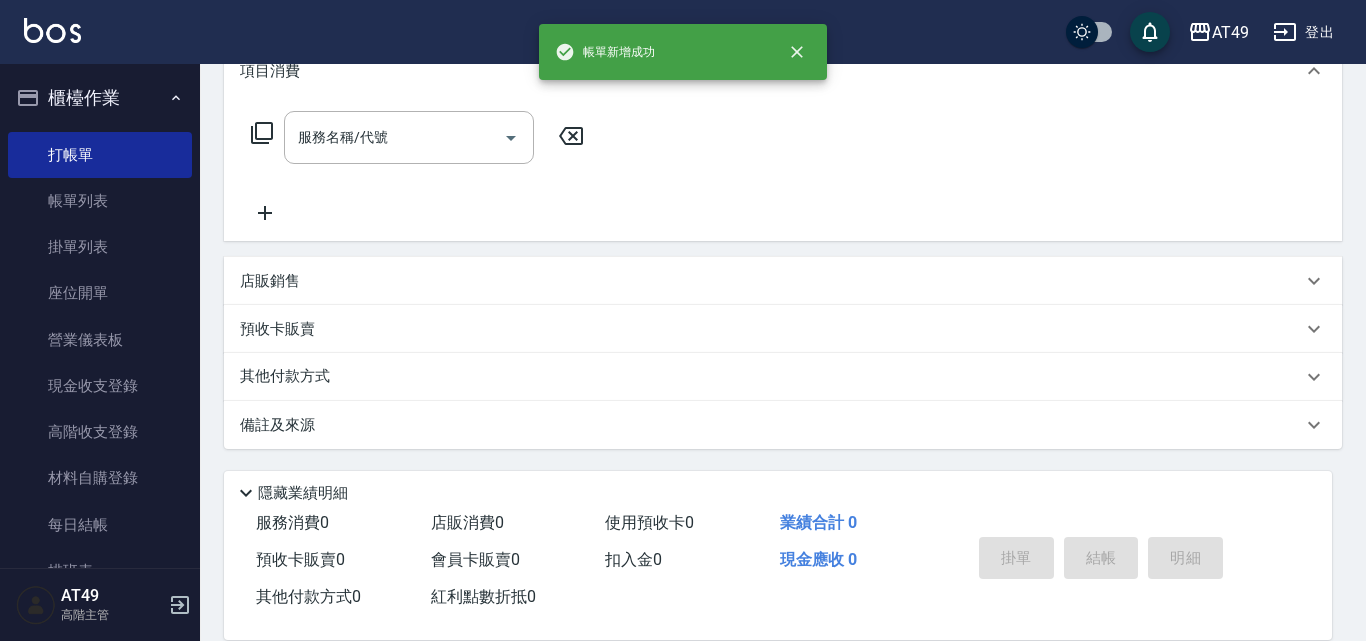 scroll, scrollTop: 0, scrollLeft: 0, axis: both 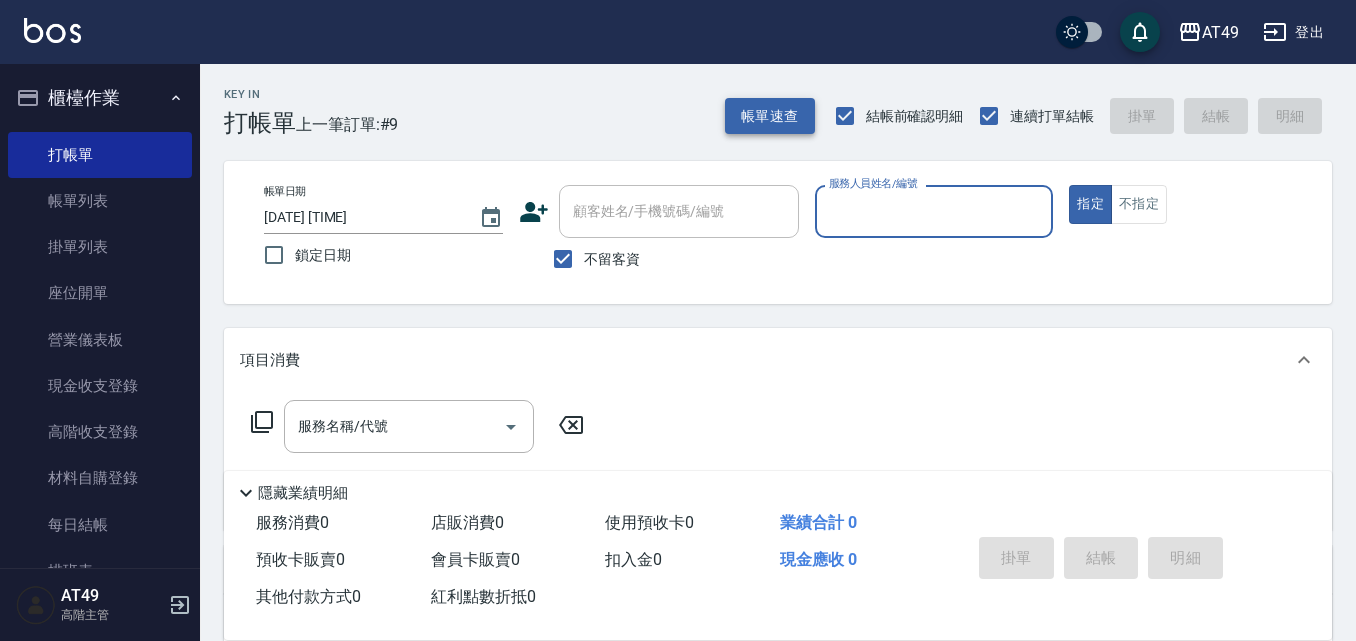 click on "帳單速查" at bounding box center [770, 116] 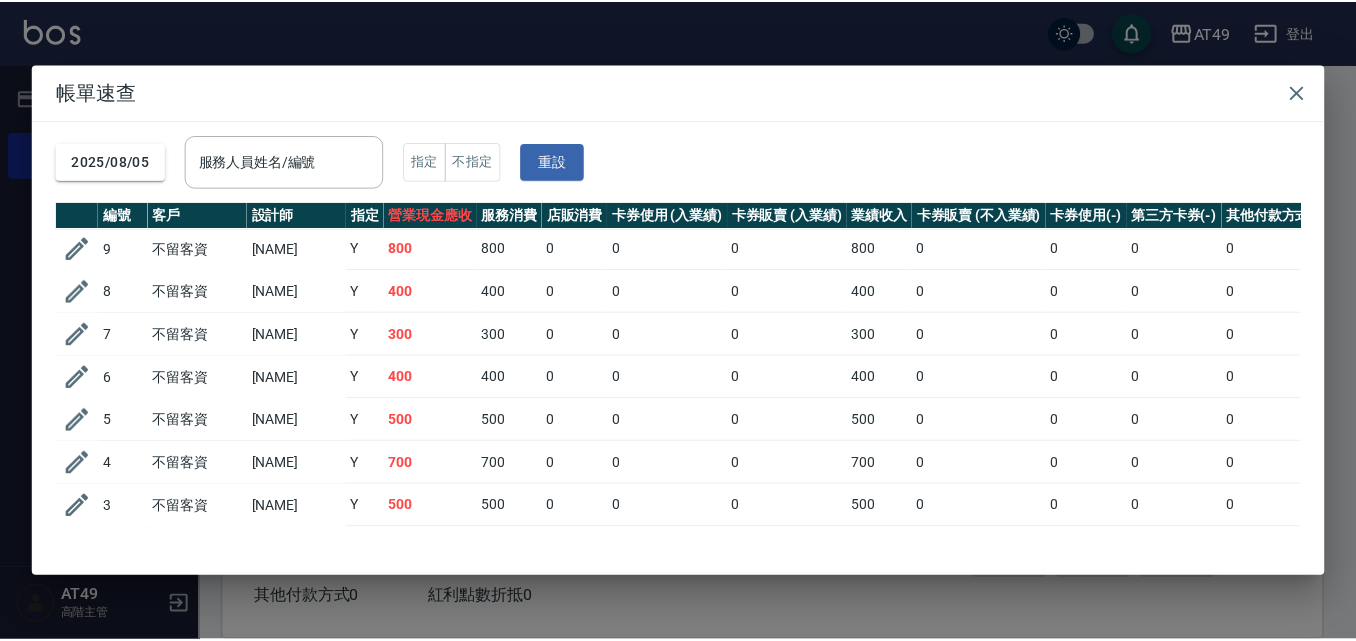 scroll, scrollTop: 0, scrollLeft: 0, axis: both 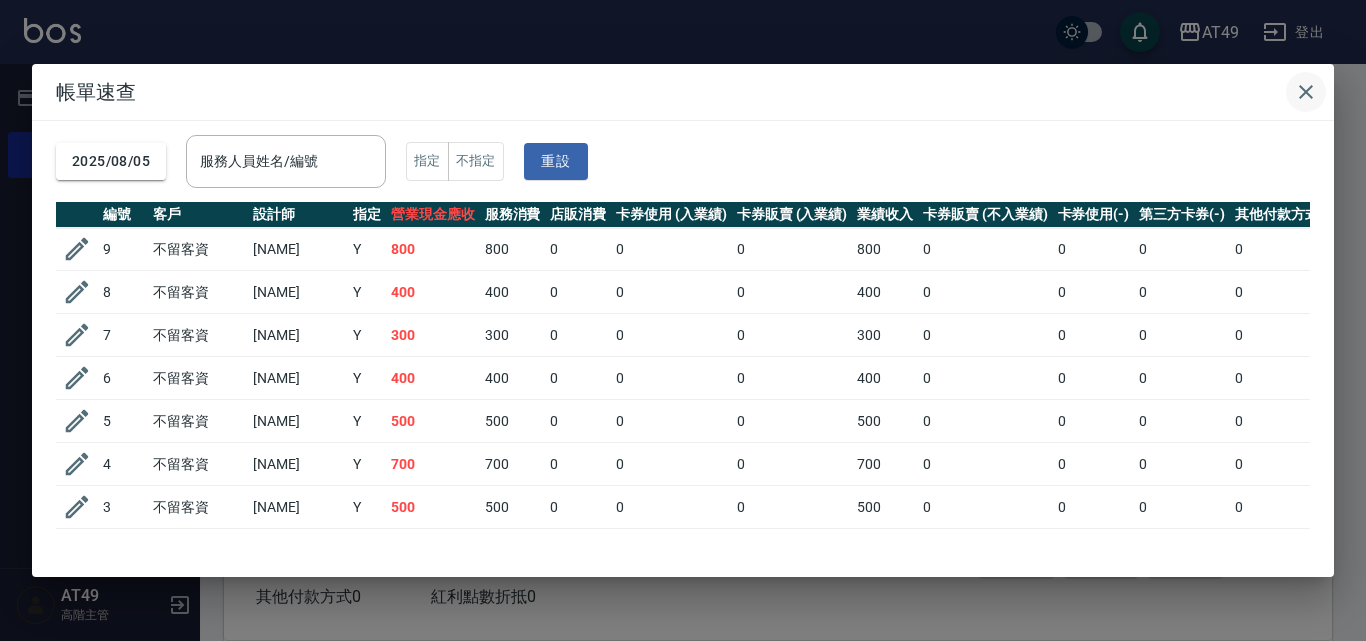 click at bounding box center [1306, 92] 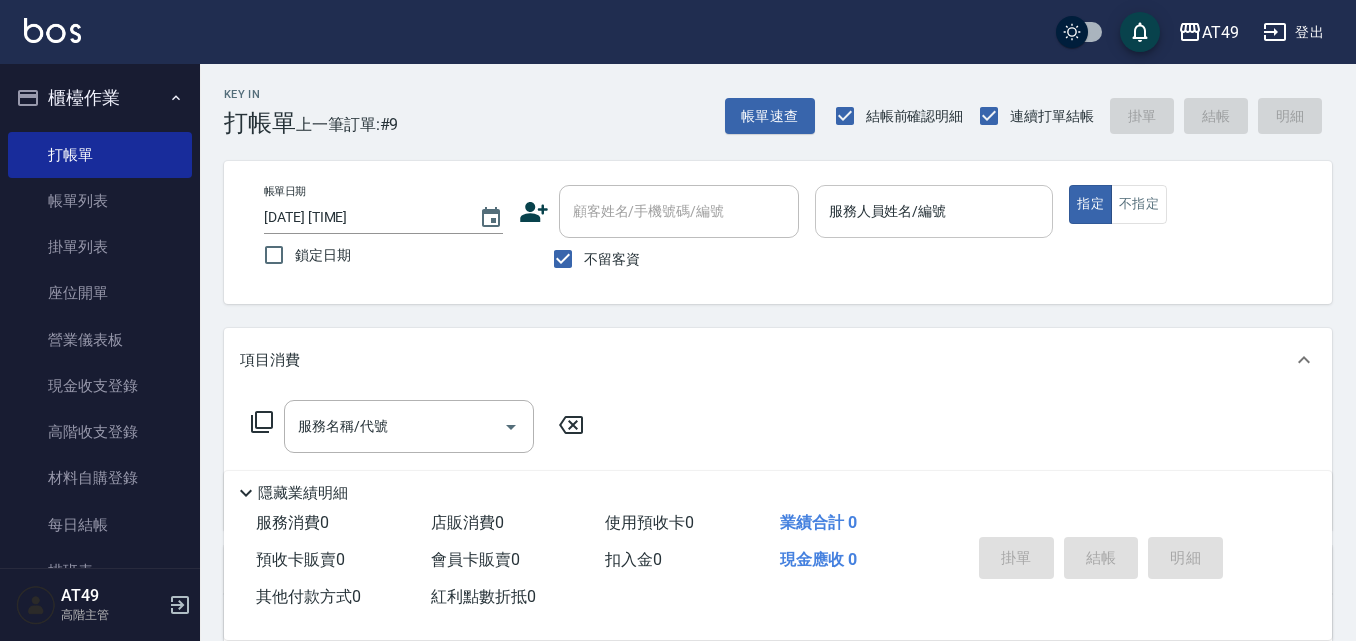 click on "服務人員姓名/編號" at bounding box center (934, 211) 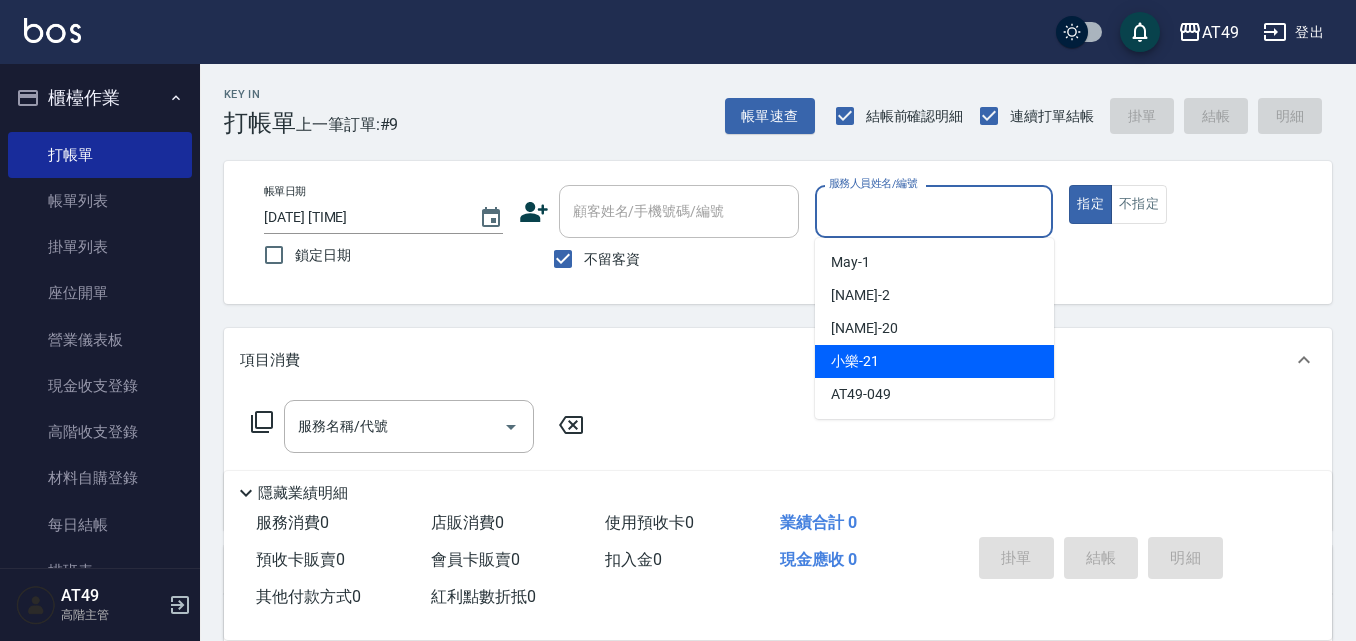 click on "[NAME] -[AGE]" at bounding box center [934, 361] 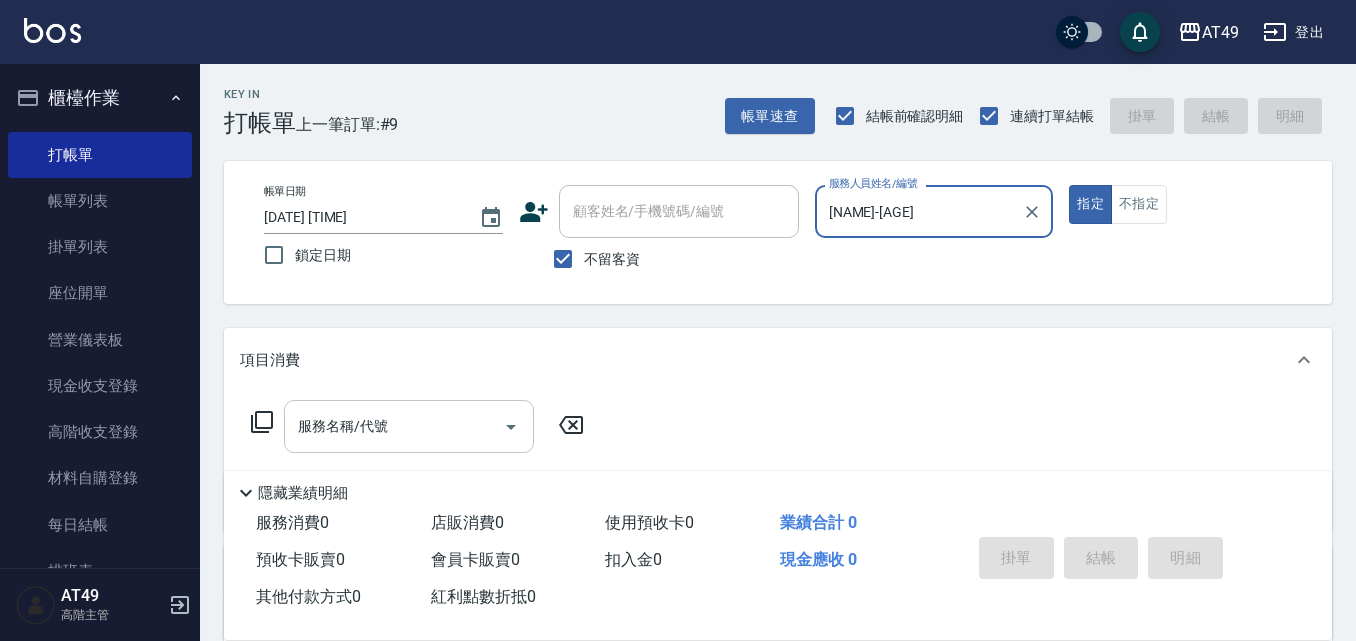 click on "服務名稱/代號" at bounding box center (394, 426) 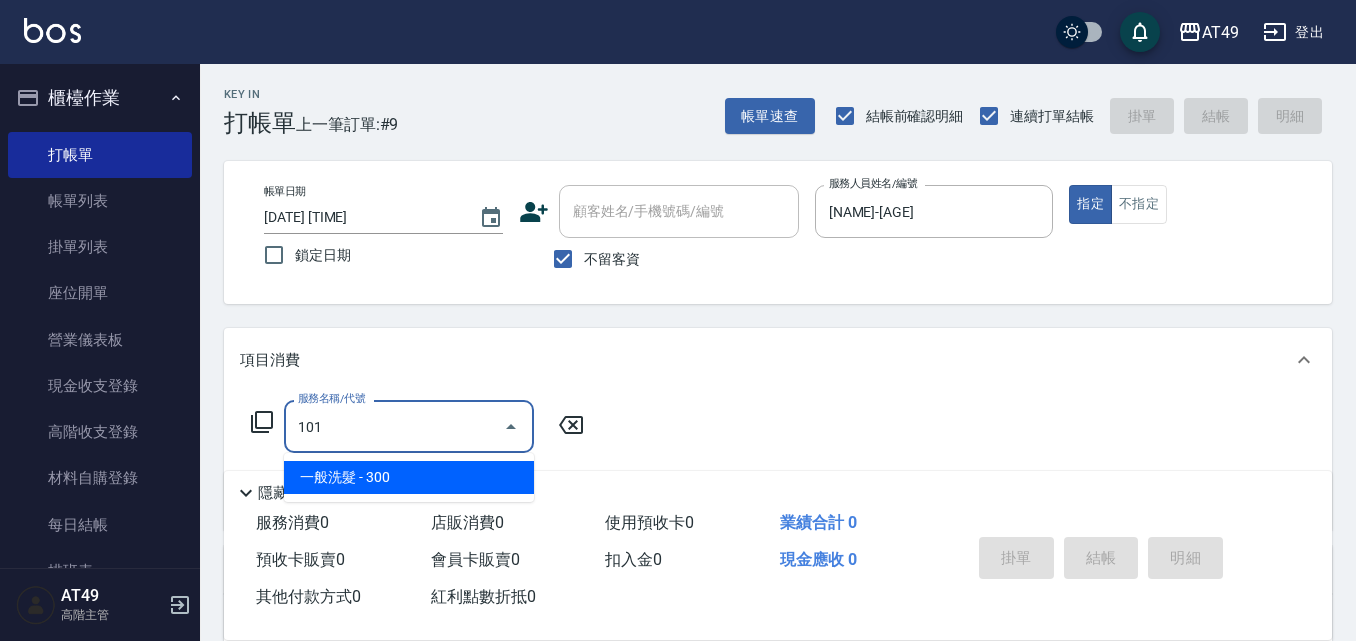 click on "一般洗髮 - 300" at bounding box center (409, 477) 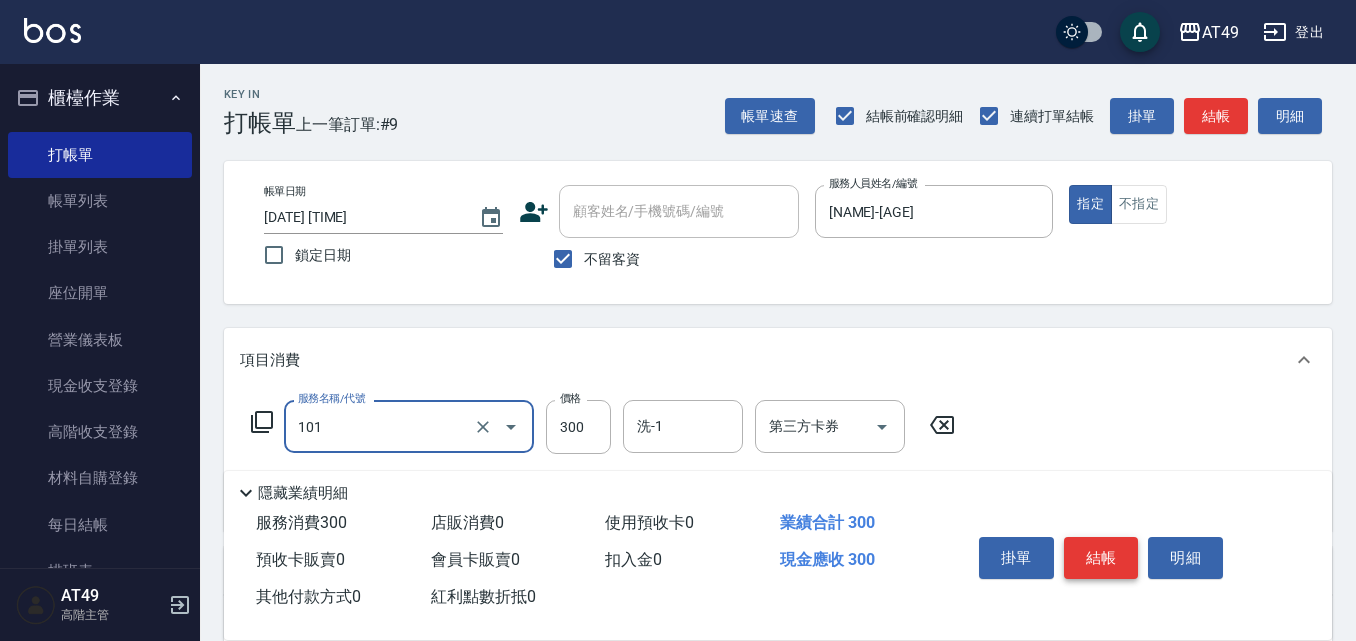type on "一般洗髮(101)" 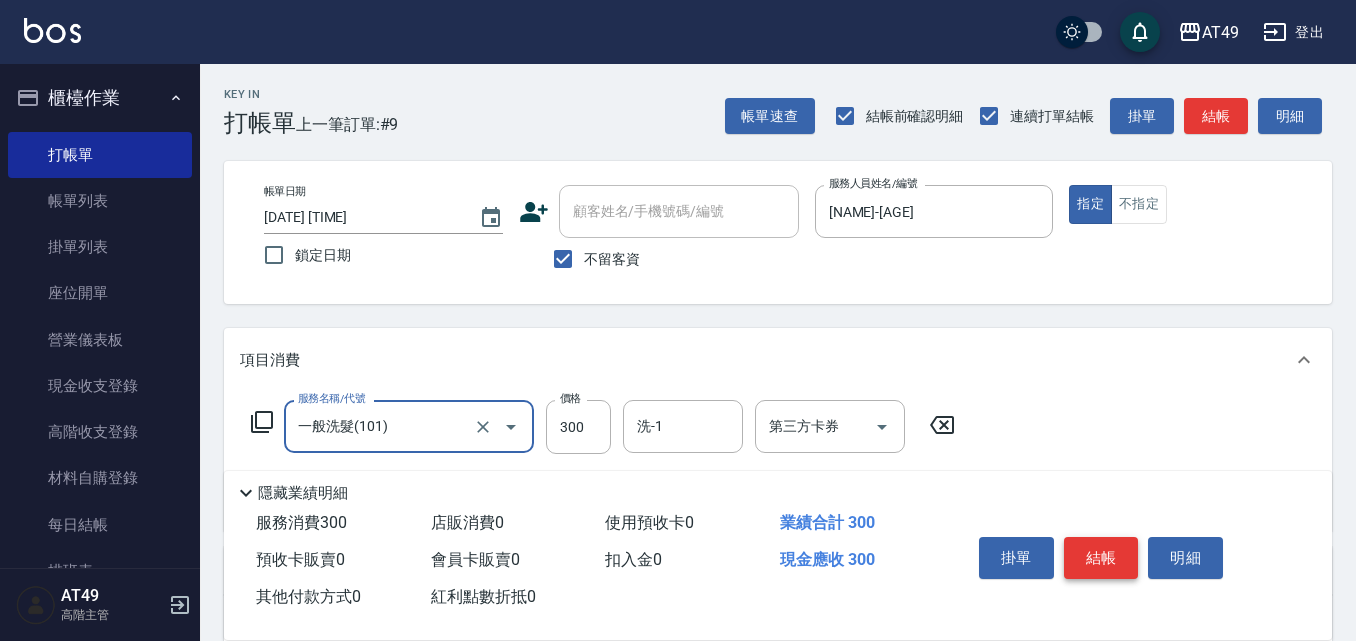 click on "結帳" at bounding box center (1101, 558) 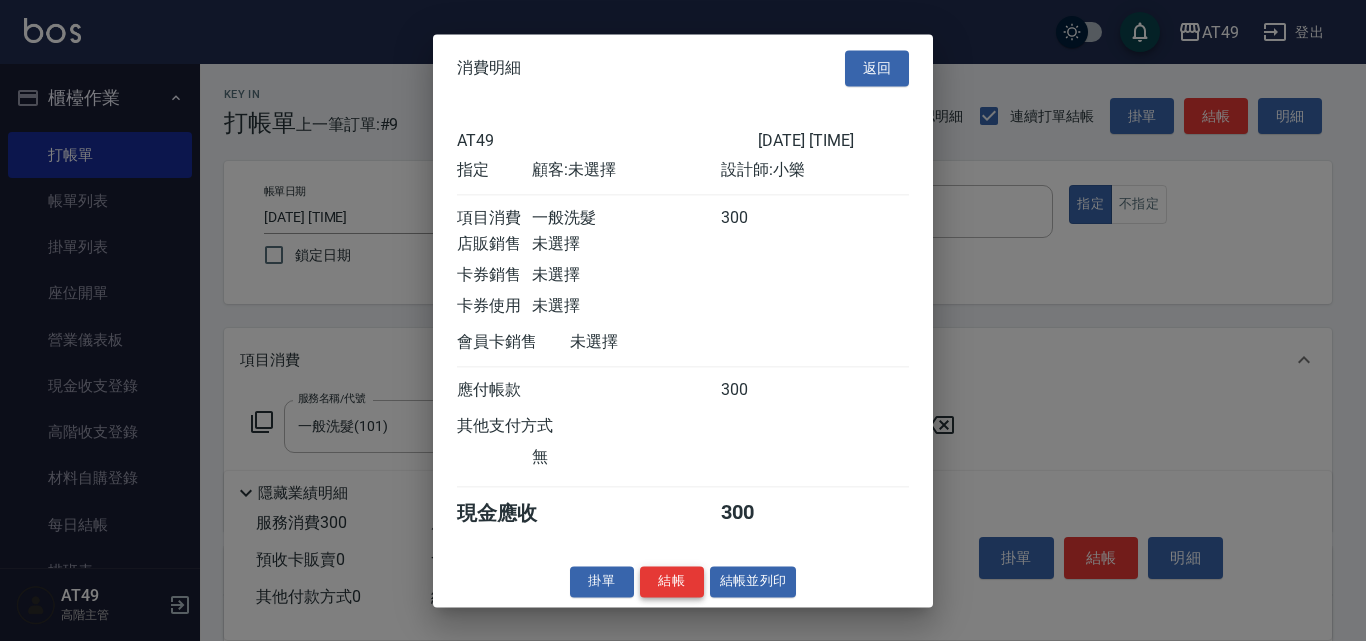 click on "結帳" at bounding box center (672, 581) 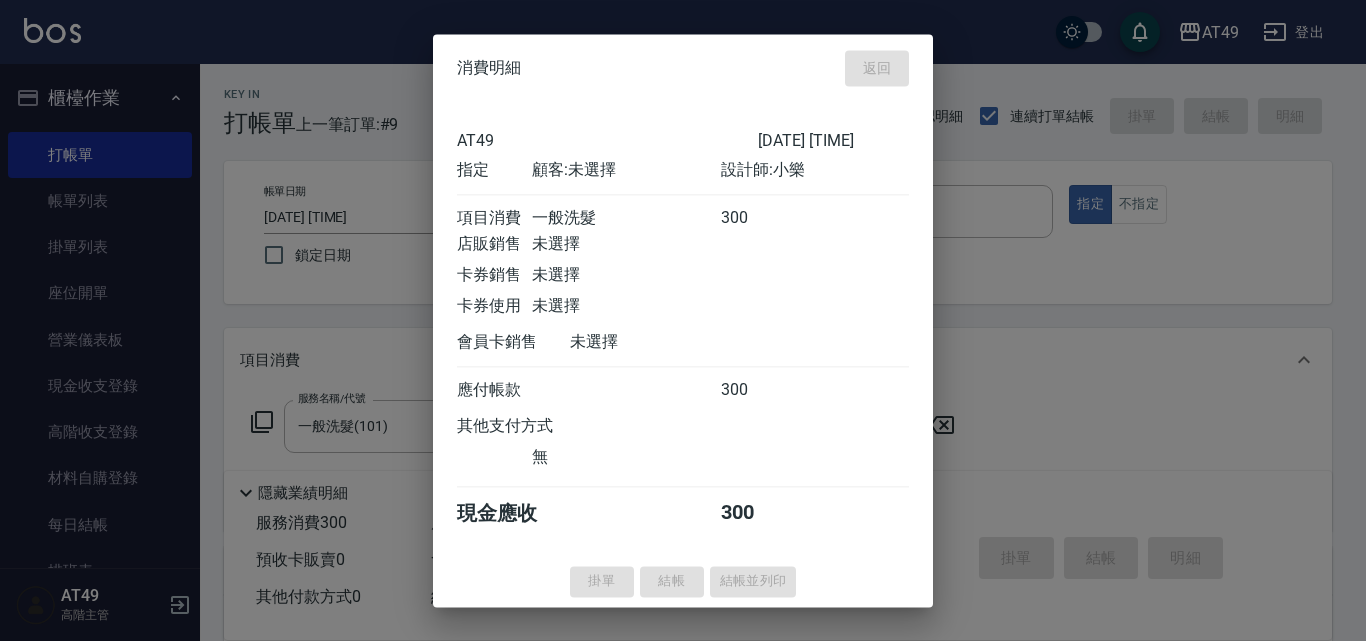 type on "2025/08/05 18:47" 